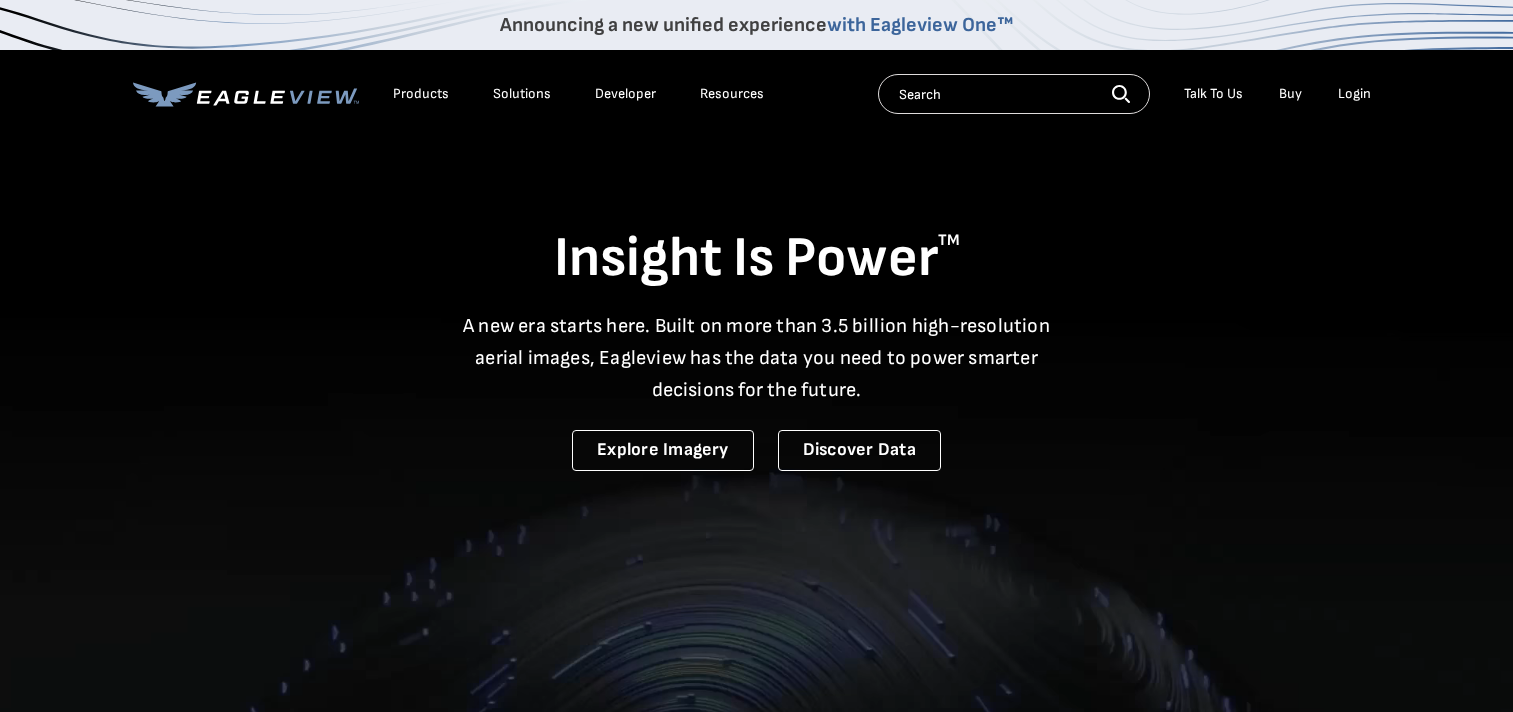 scroll, scrollTop: 0, scrollLeft: 0, axis: both 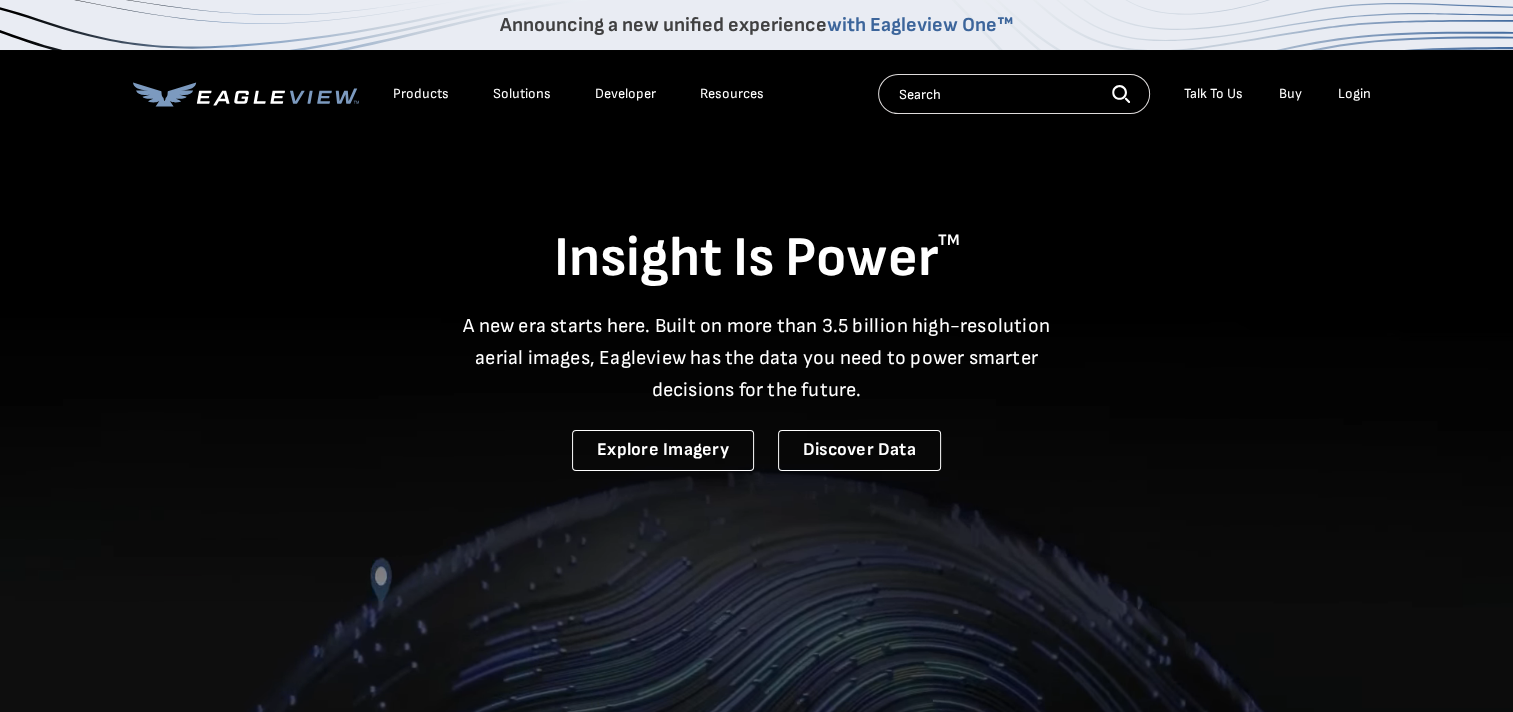 click on "Login" at bounding box center [1354, 94] 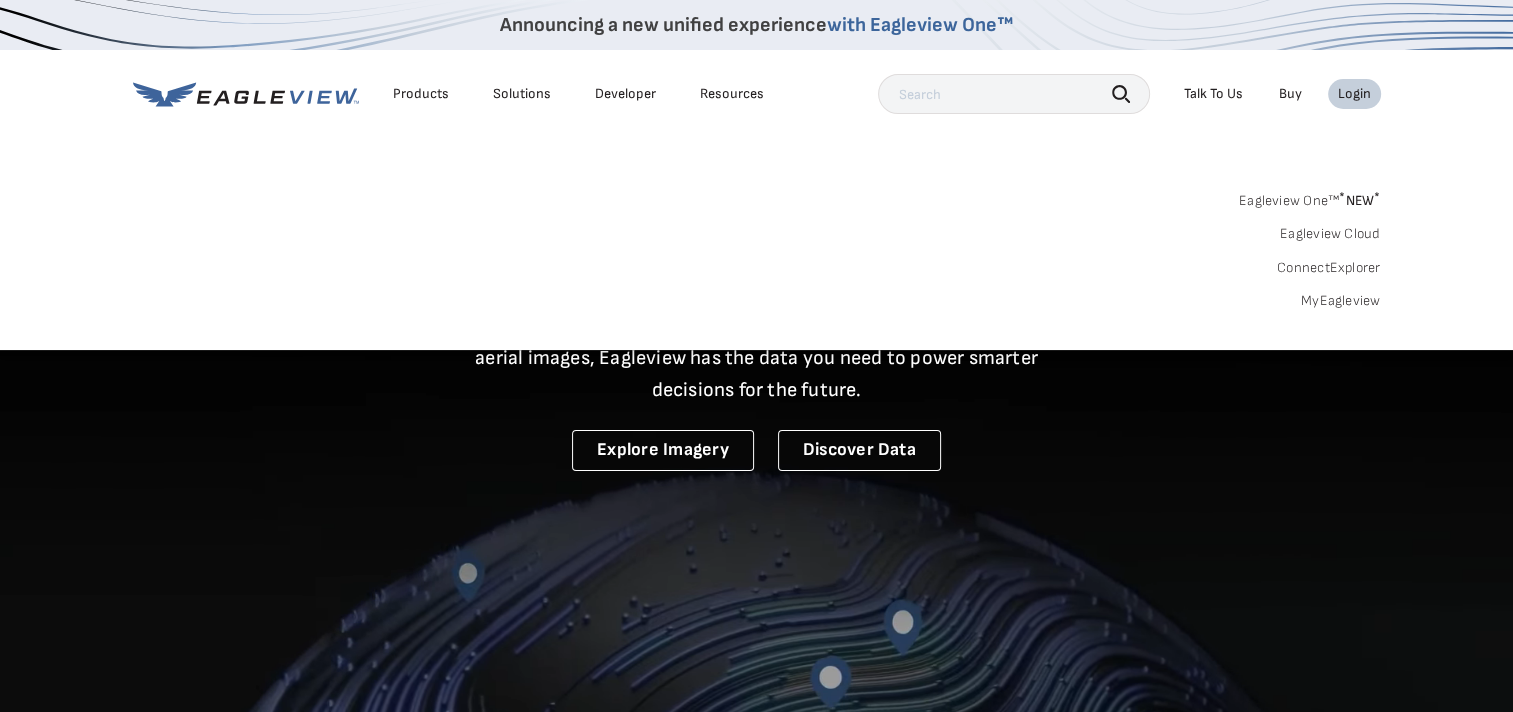 click on "MyEagleview" at bounding box center [1341, 301] 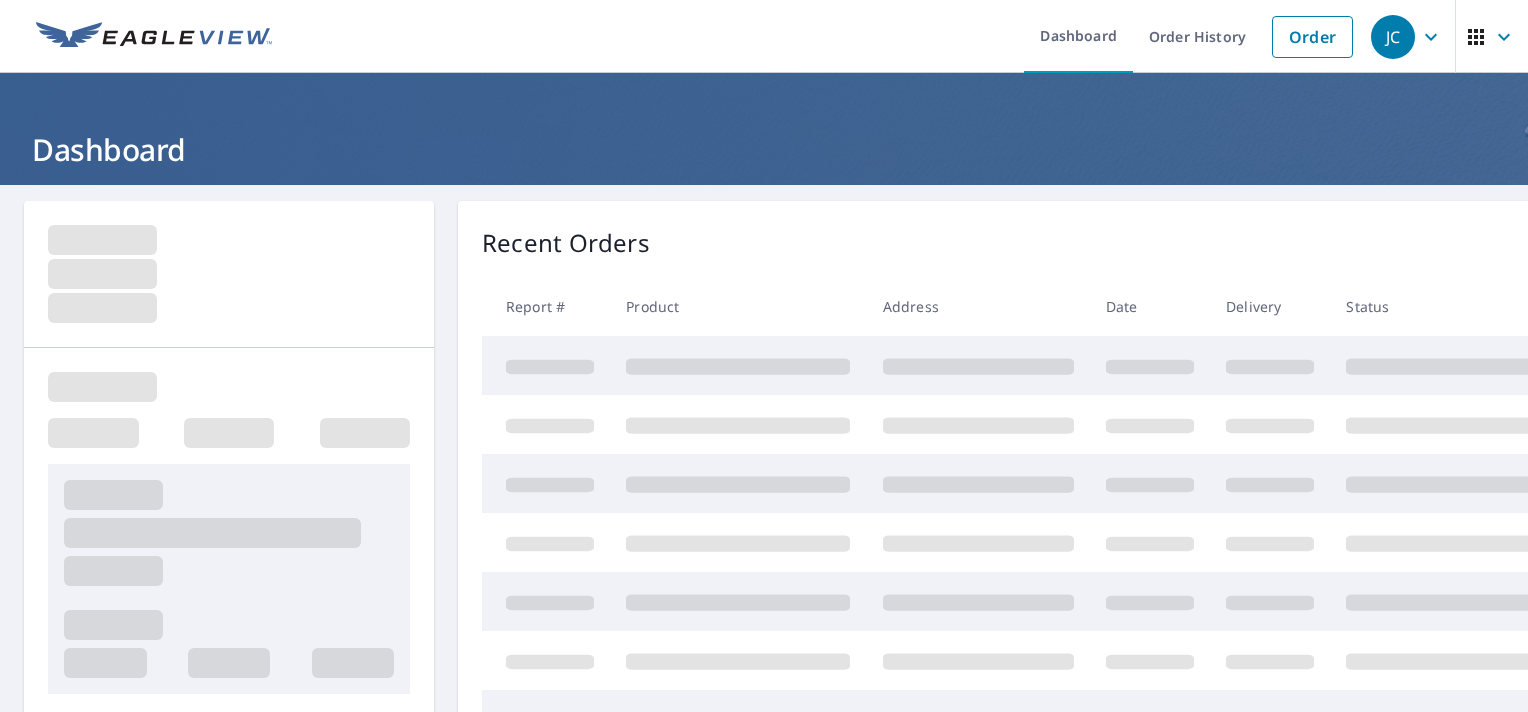 scroll, scrollTop: 0, scrollLeft: 0, axis: both 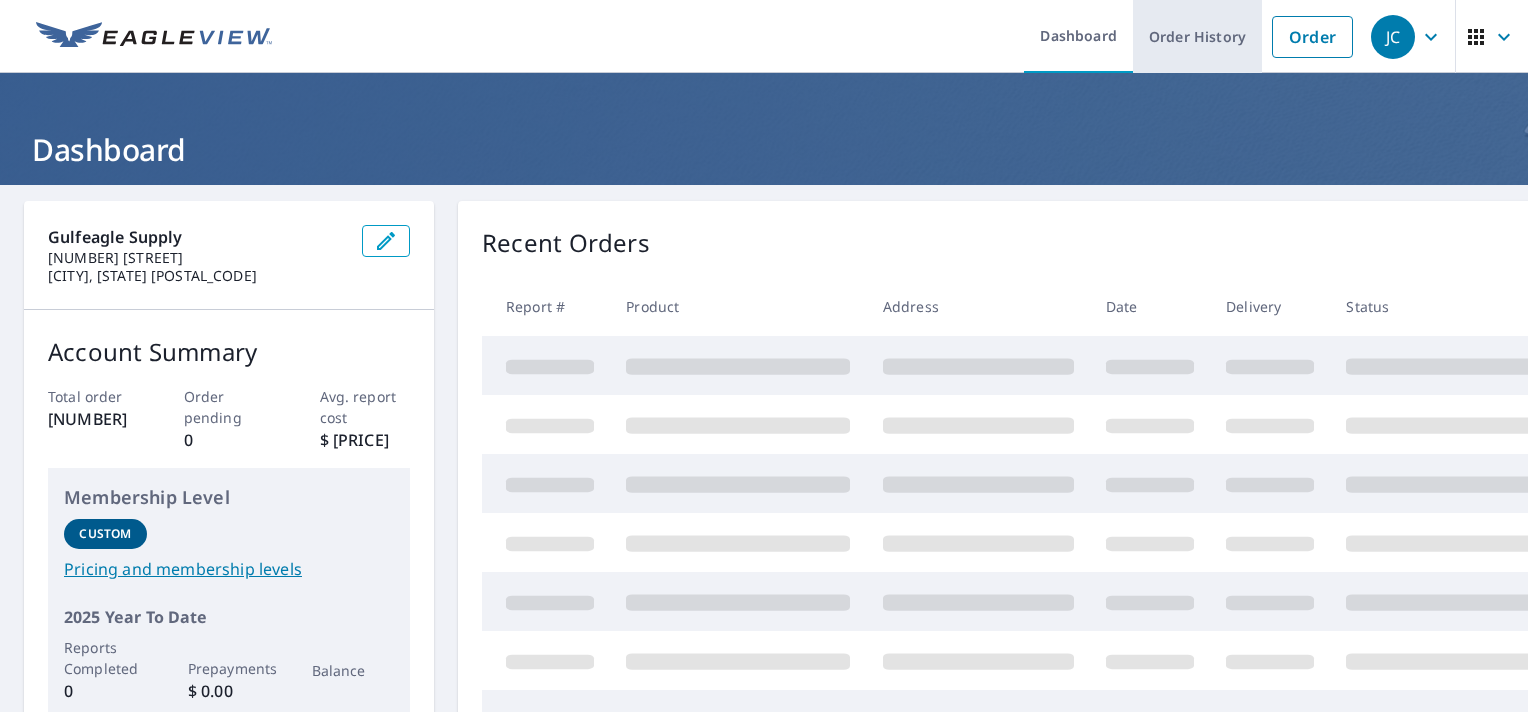 drag, startPoint x: 1316, startPoint y: 34, endPoint x: 1194, endPoint y: 72, distance: 127.78106 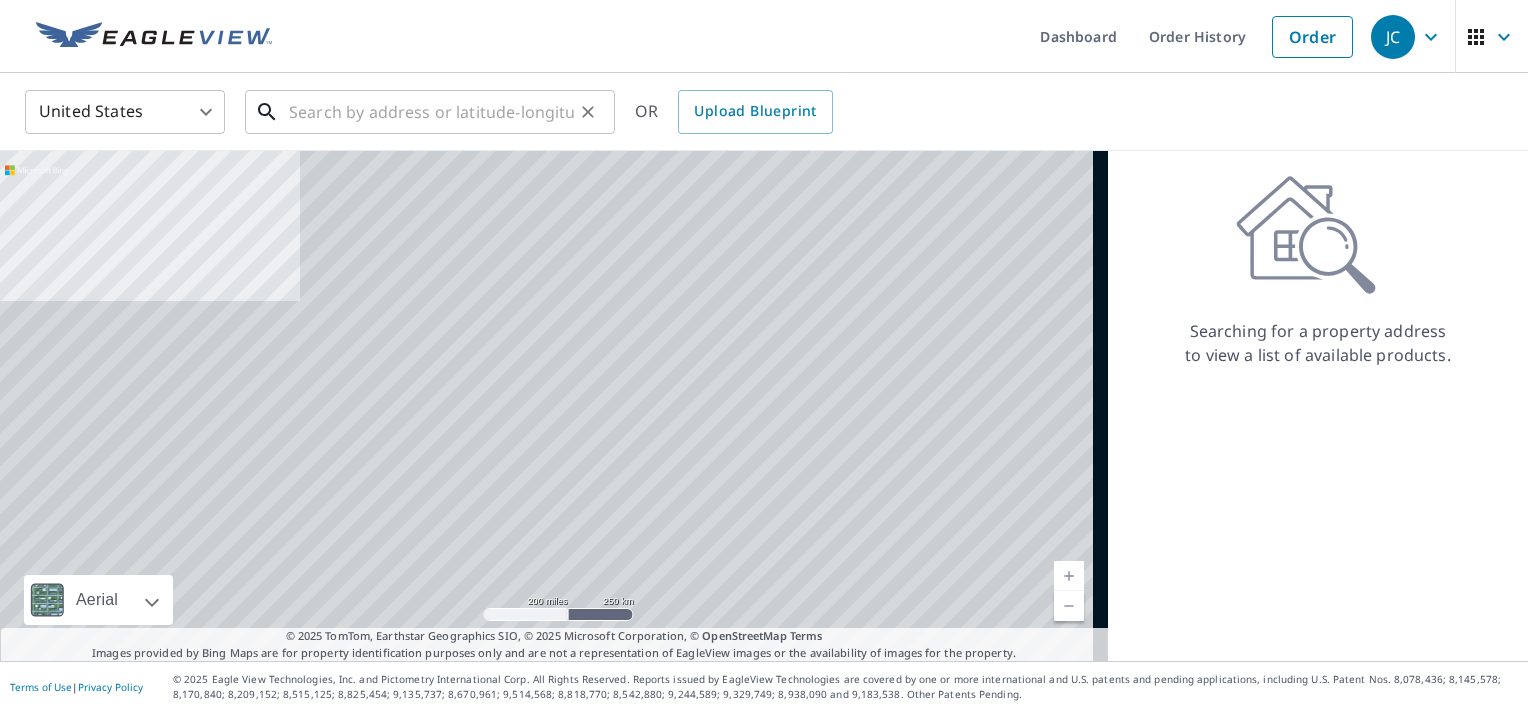 click at bounding box center (431, 112) 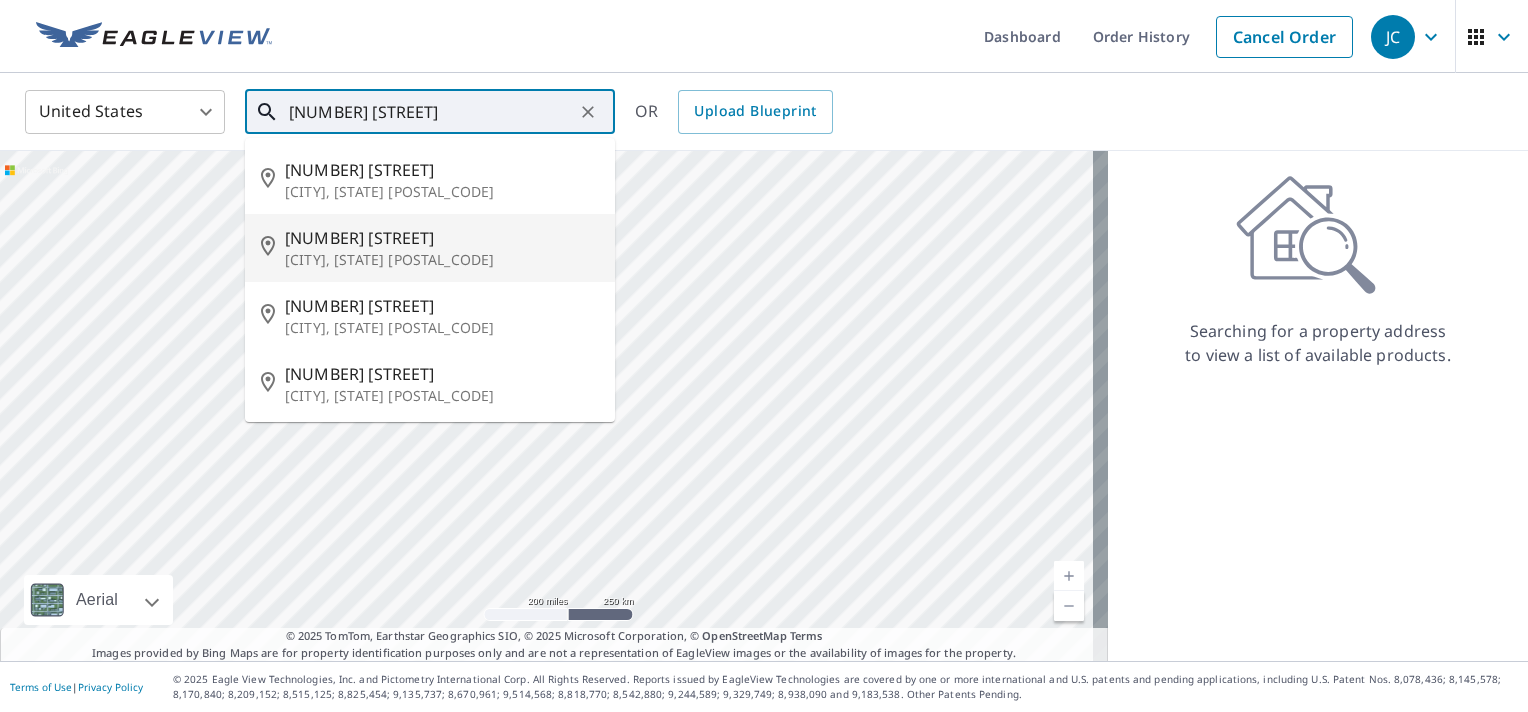 click on "[CITY], [STATE] [POSTAL_CODE]" at bounding box center [442, 260] 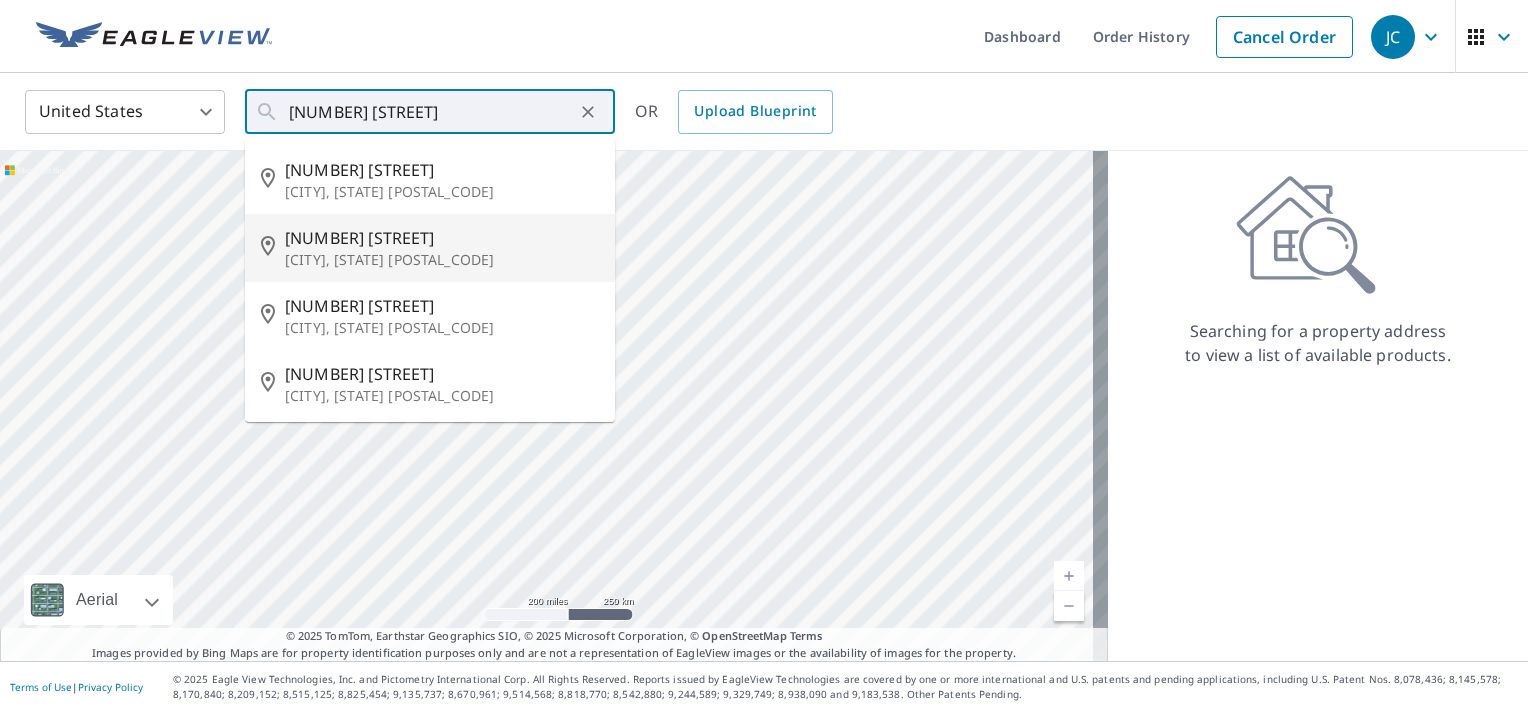 type on "[NUMBER] [STREET] [CITY], [STATE] [POSTAL_CODE]" 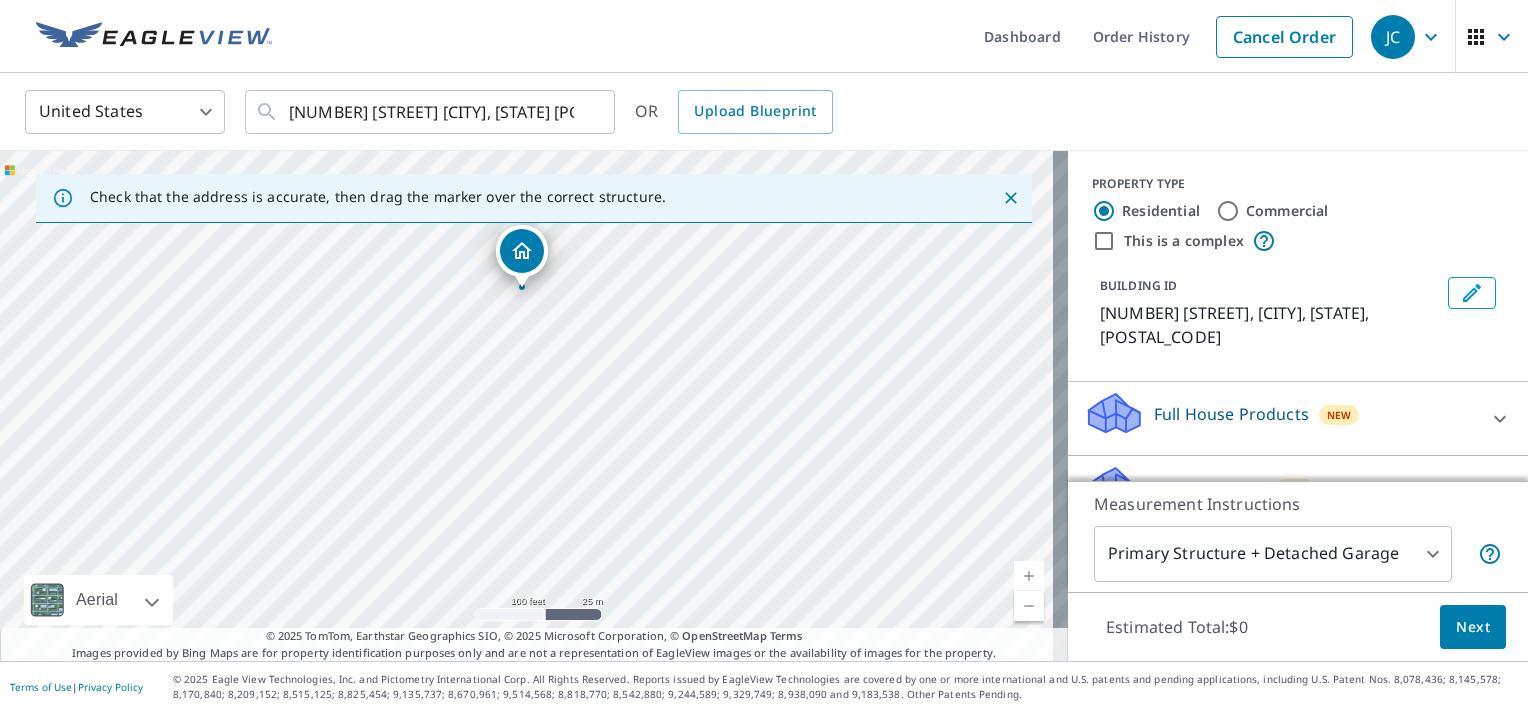 drag, startPoint x: 568, startPoint y: 407, endPoint x: 572, endPoint y: 296, distance: 111.07205 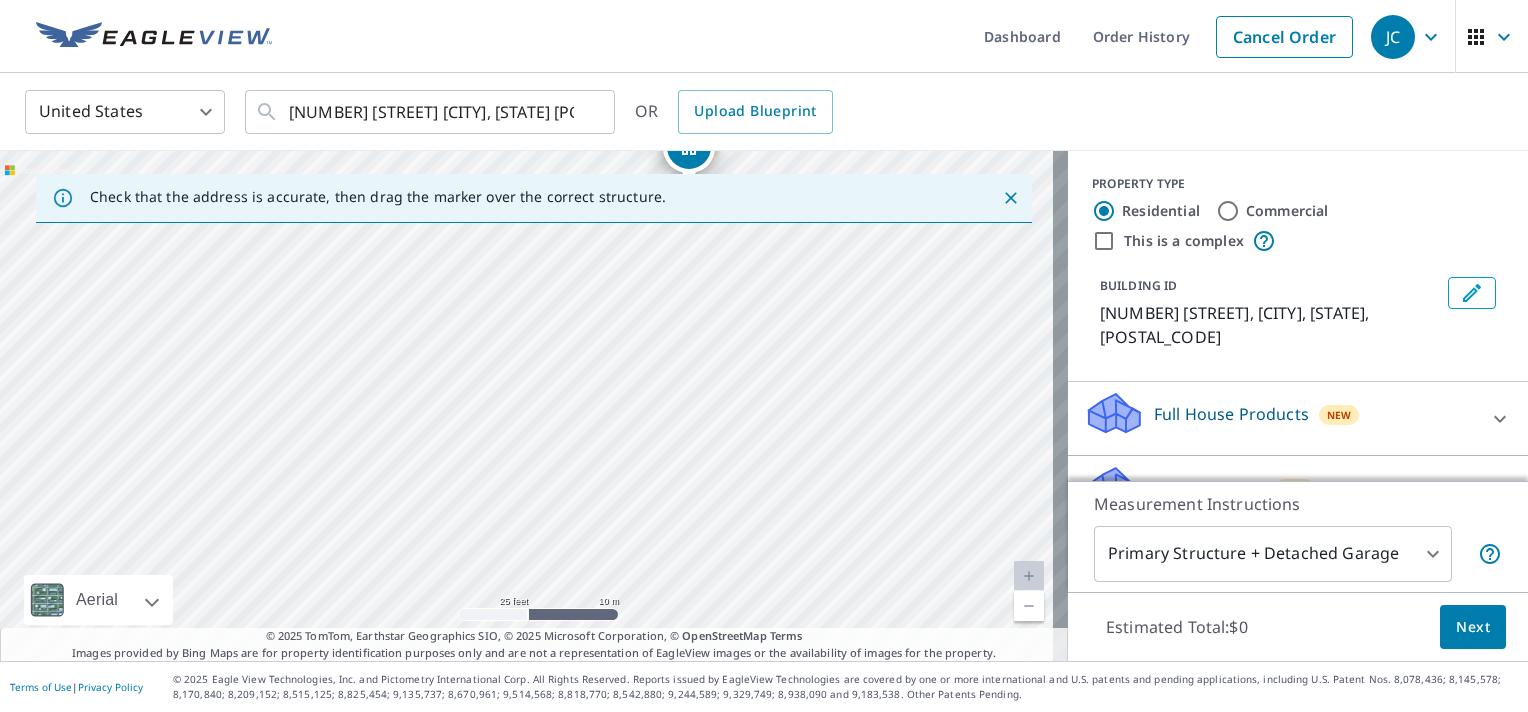 drag, startPoint x: 528, startPoint y: 299, endPoint x: 736, endPoint y: 240, distance: 216.20592 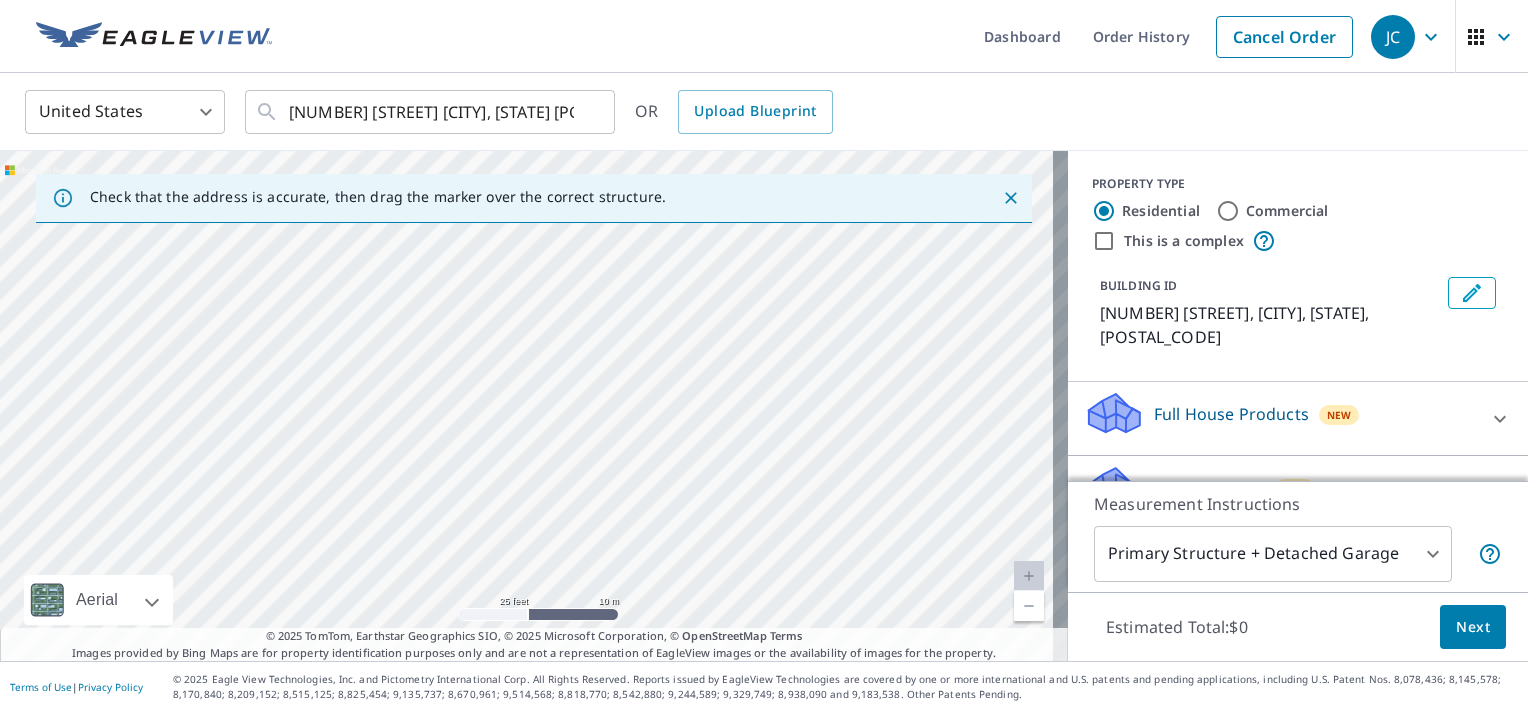 drag, startPoint x: 534, startPoint y: 420, endPoint x: 474, endPoint y: 66, distance: 359.04874 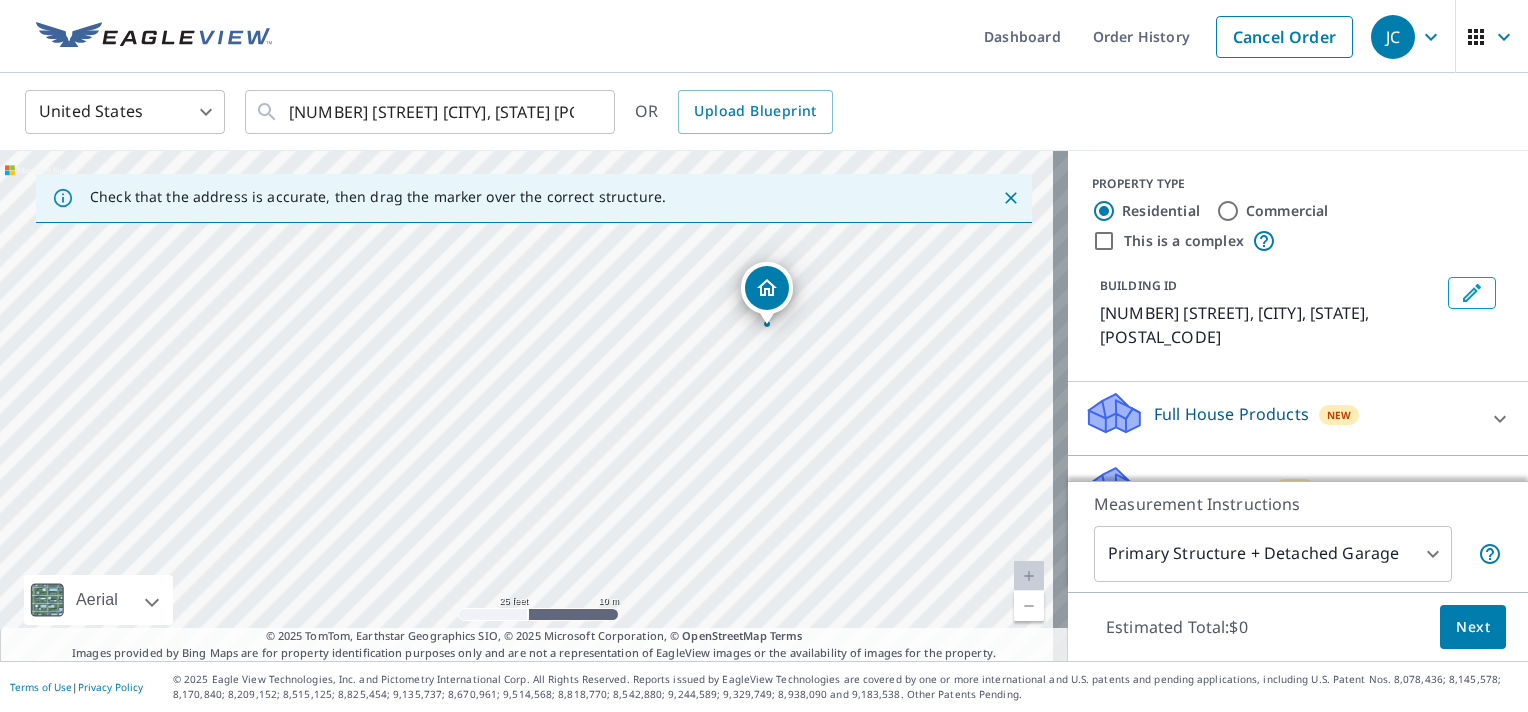 click on "[NUMBER] [STREET] [CITY], [STATE] [POSTAL_CODE]" at bounding box center (534, 406) 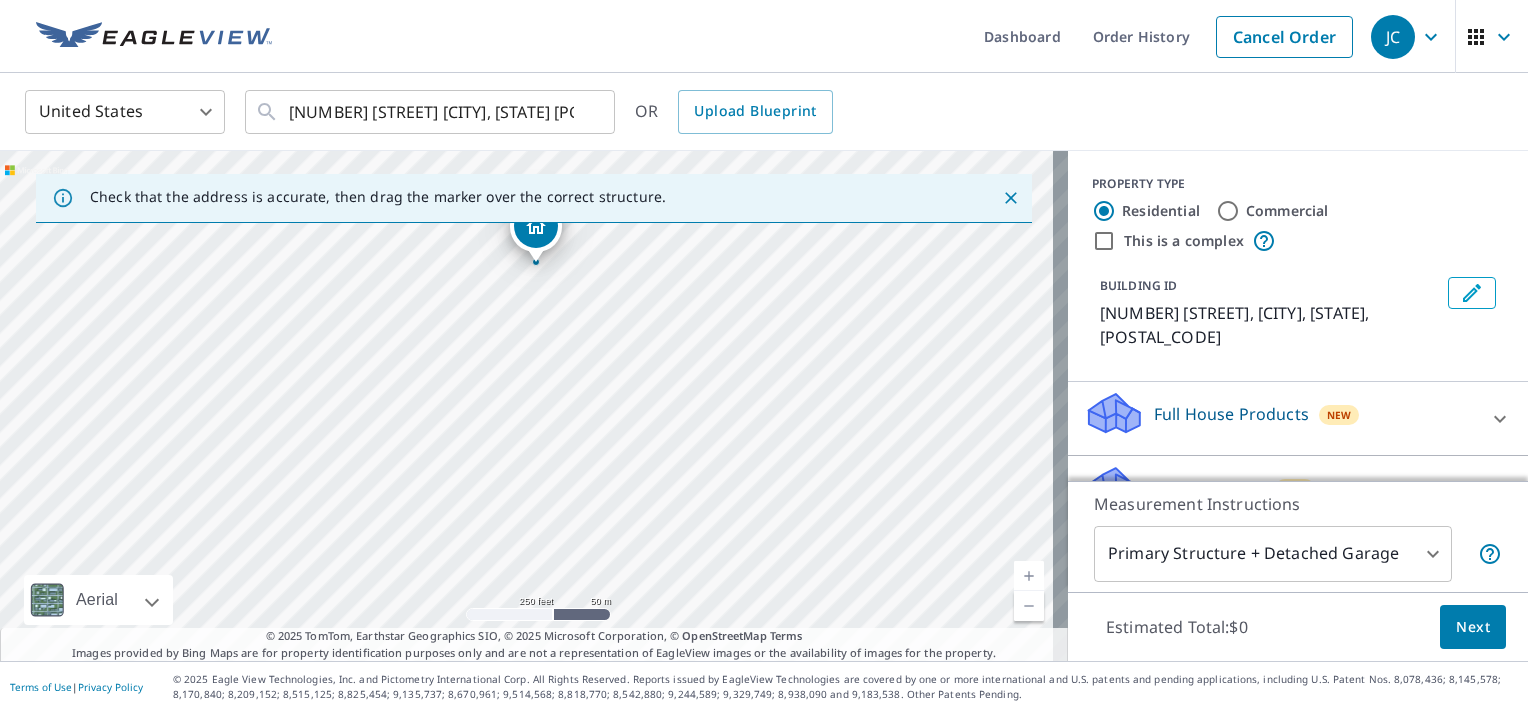 drag, startPoint x: 605, startPoint y: 572, endPoint x: 526, endPoint y: 348, distance: 237.52263 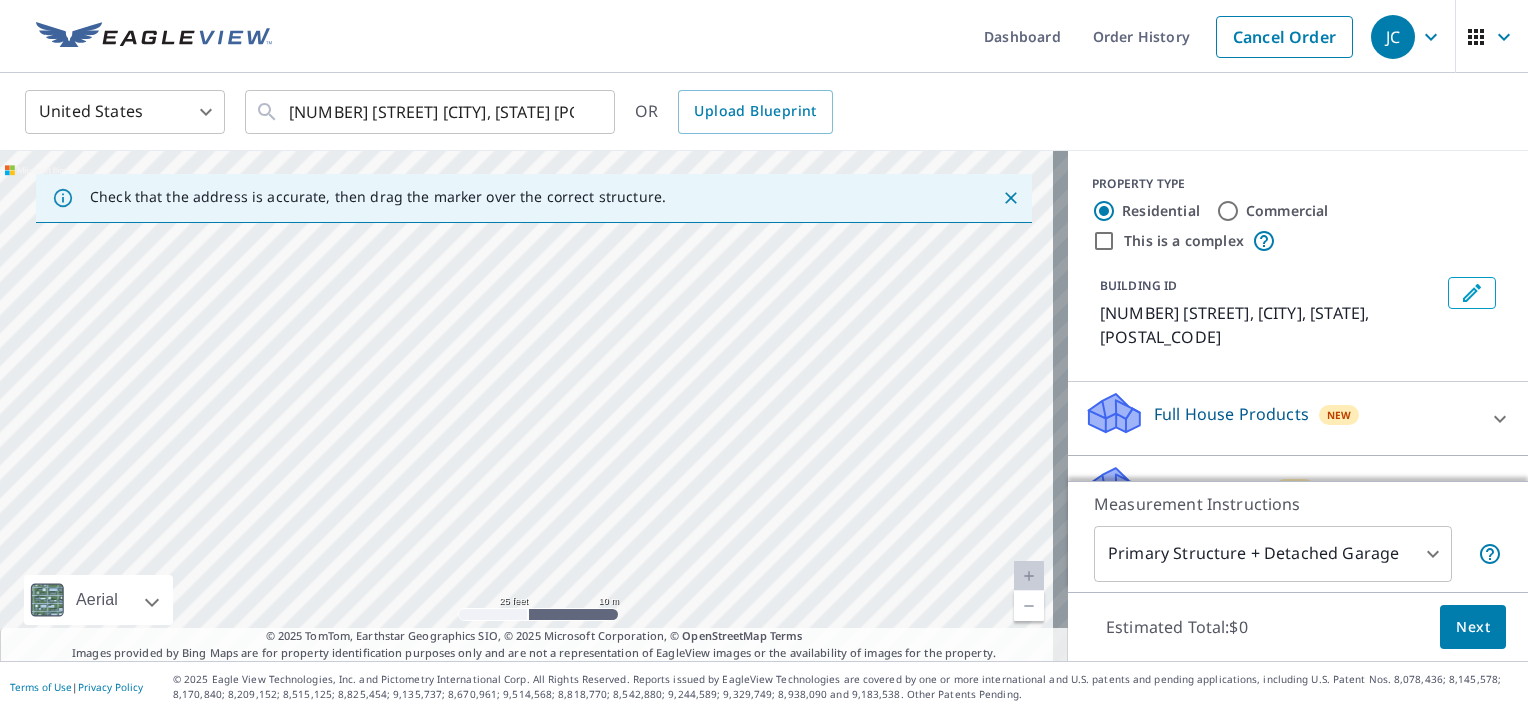drag, startPoint x: 519, startPoint y: 356, endPoint x: 712, endPoint y: 453, distance: 216.00462 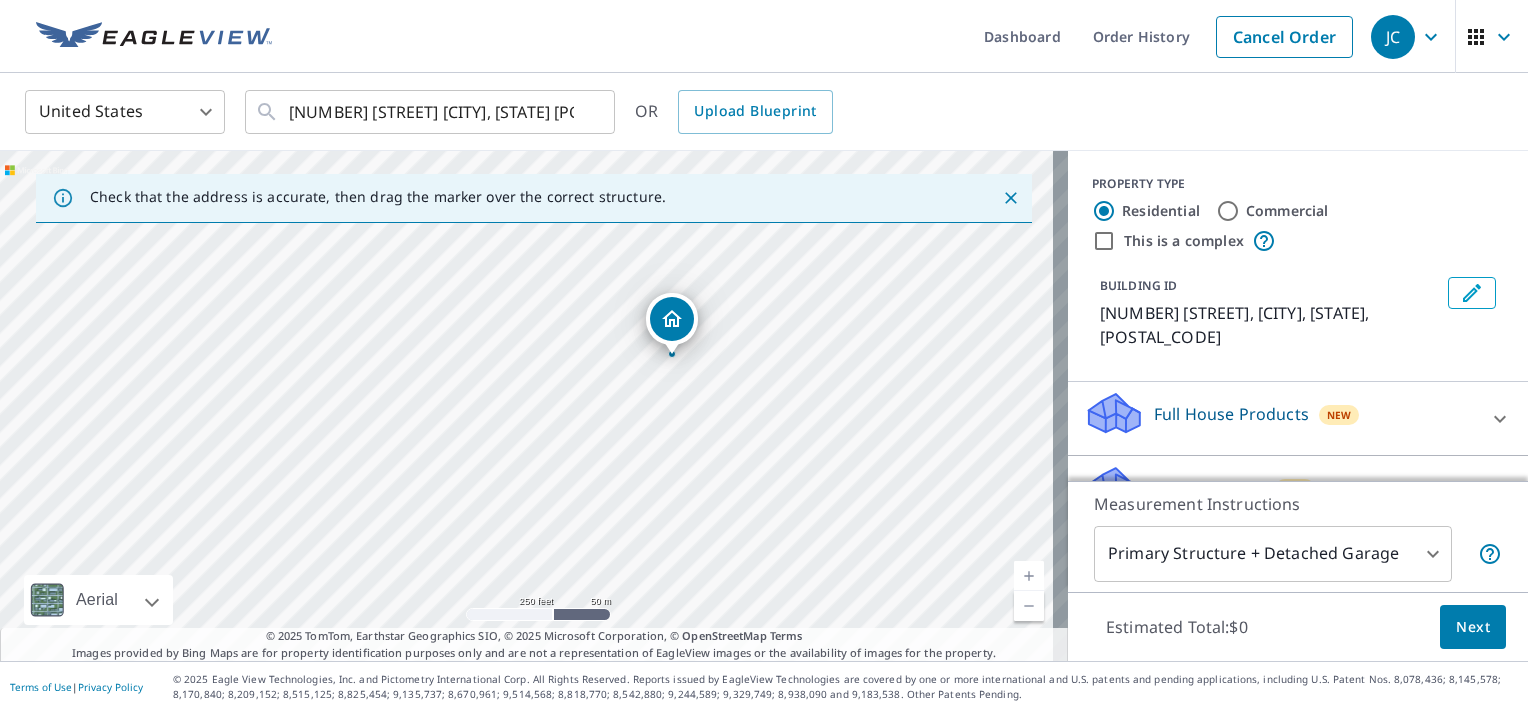 drag, startPoint x: 692, startPoint y: 244, endPoint x: 671, endPoint y: 336, distance: 94.36631 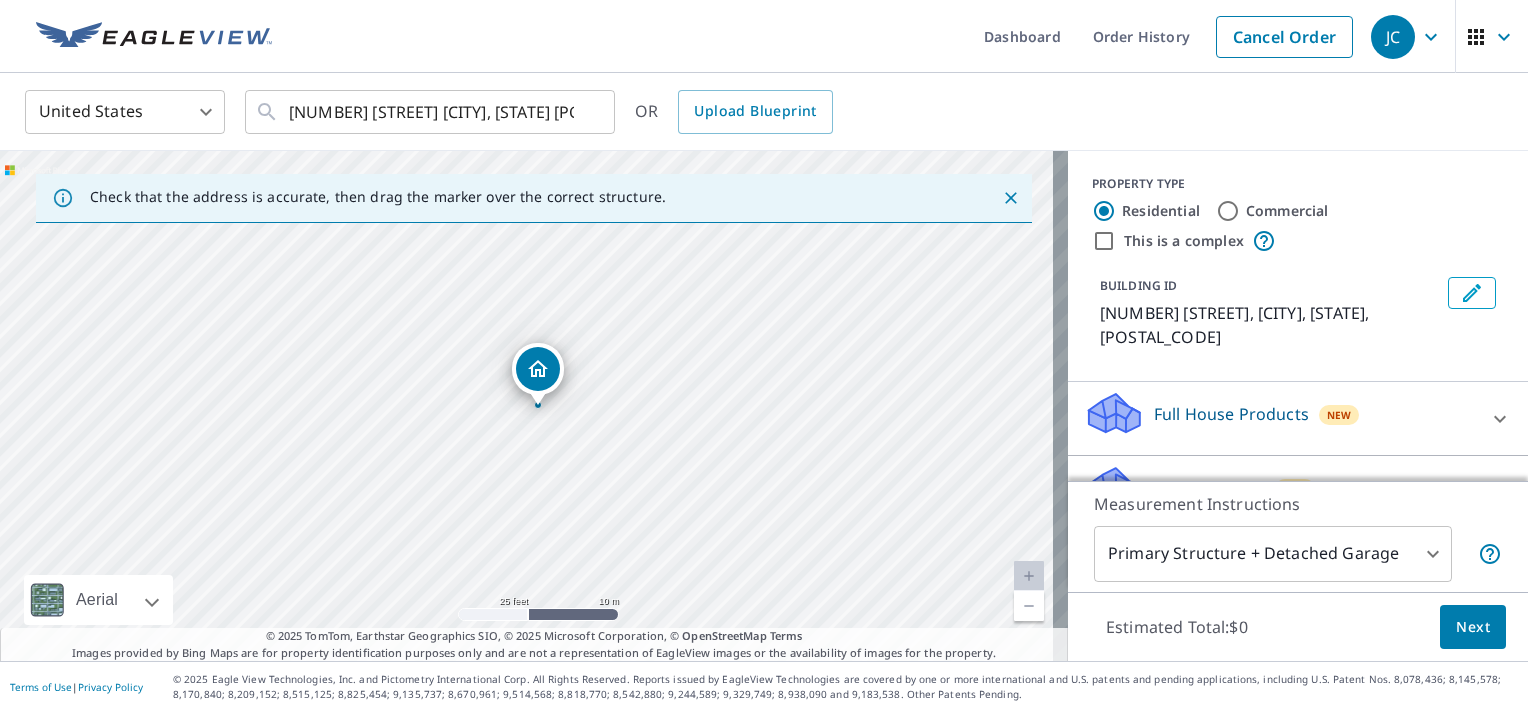 drag, startPoint x: 517, startPoint y: 410, endPoint x: 428, endPoint y: 608, distance: 217.08293 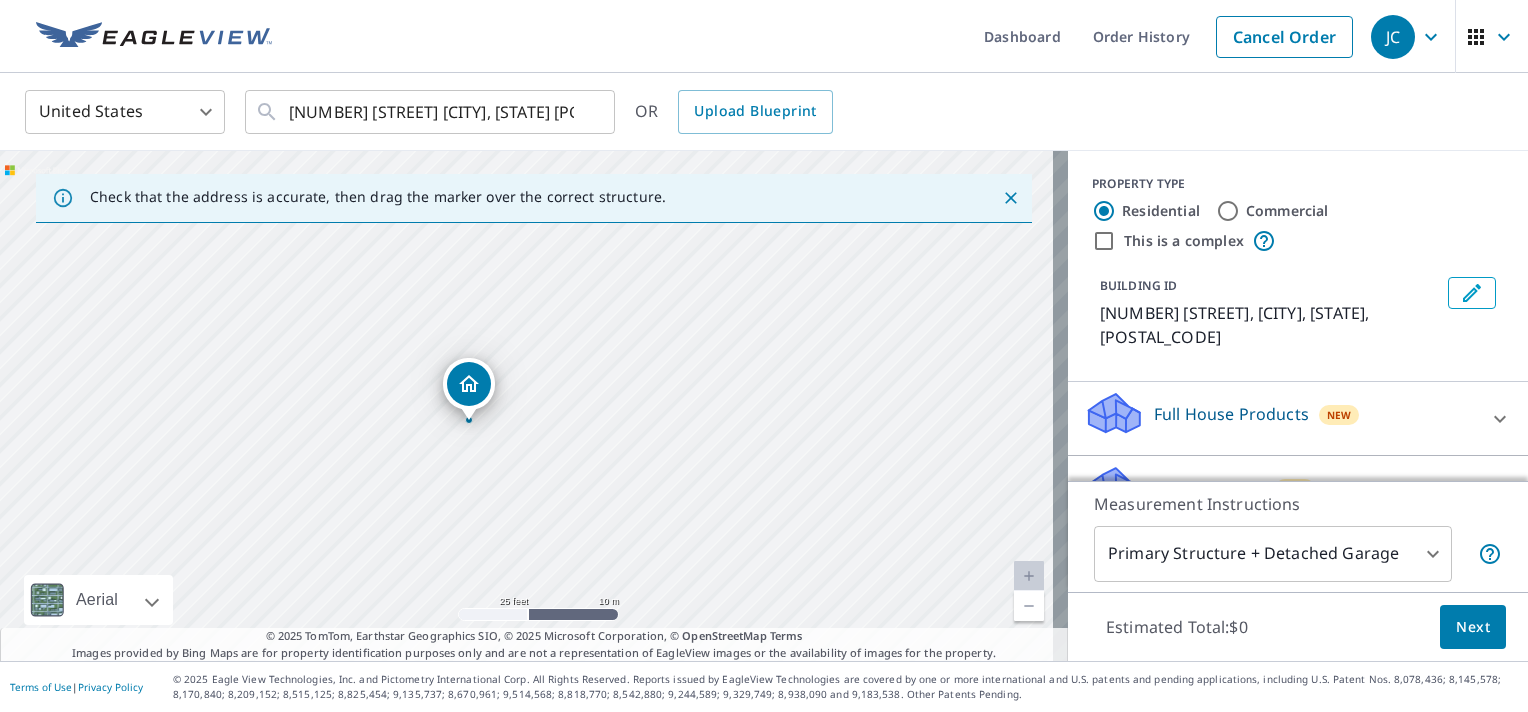 drag, startPoint x: 572, startPoint y: 476, endPoint x: 566, endPoint y: 384, distance: 92.19544 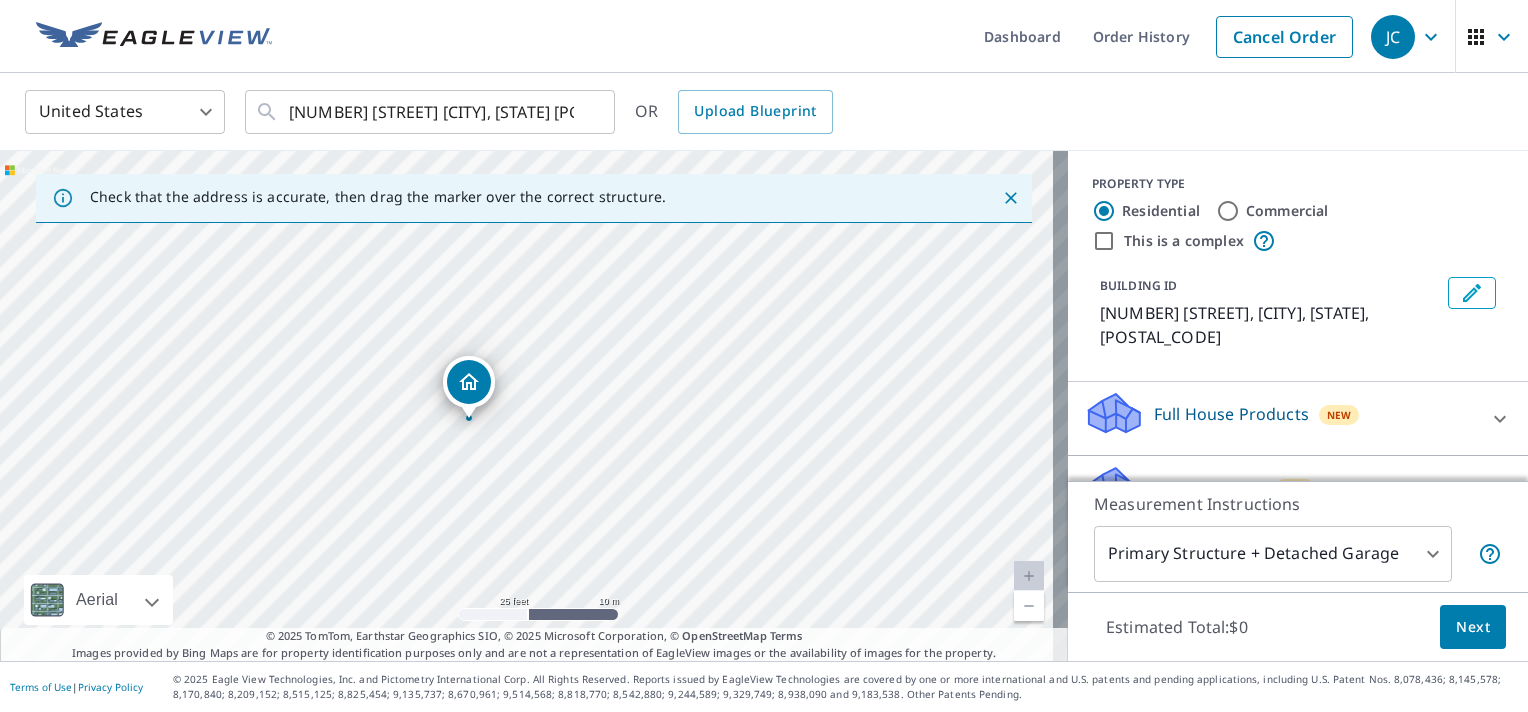 click on "[NUMBER] [STREET] [CITY], [STATE] [POSTAL_CODE]" at bounding box center (534, 406) 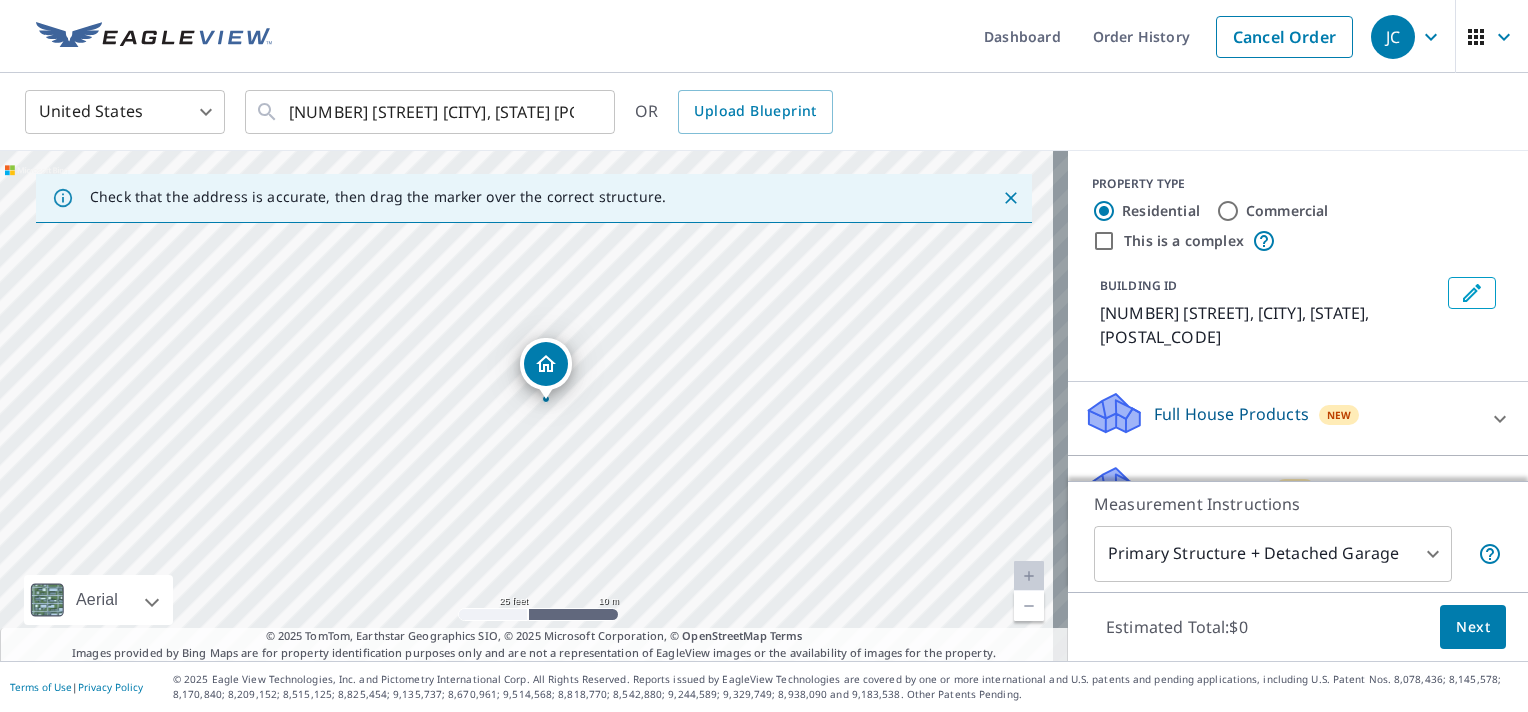 drag, startPoint x: 532, startPoint y: 380, endPoint x: 551, endPoint y: 377, distance: 19.235384 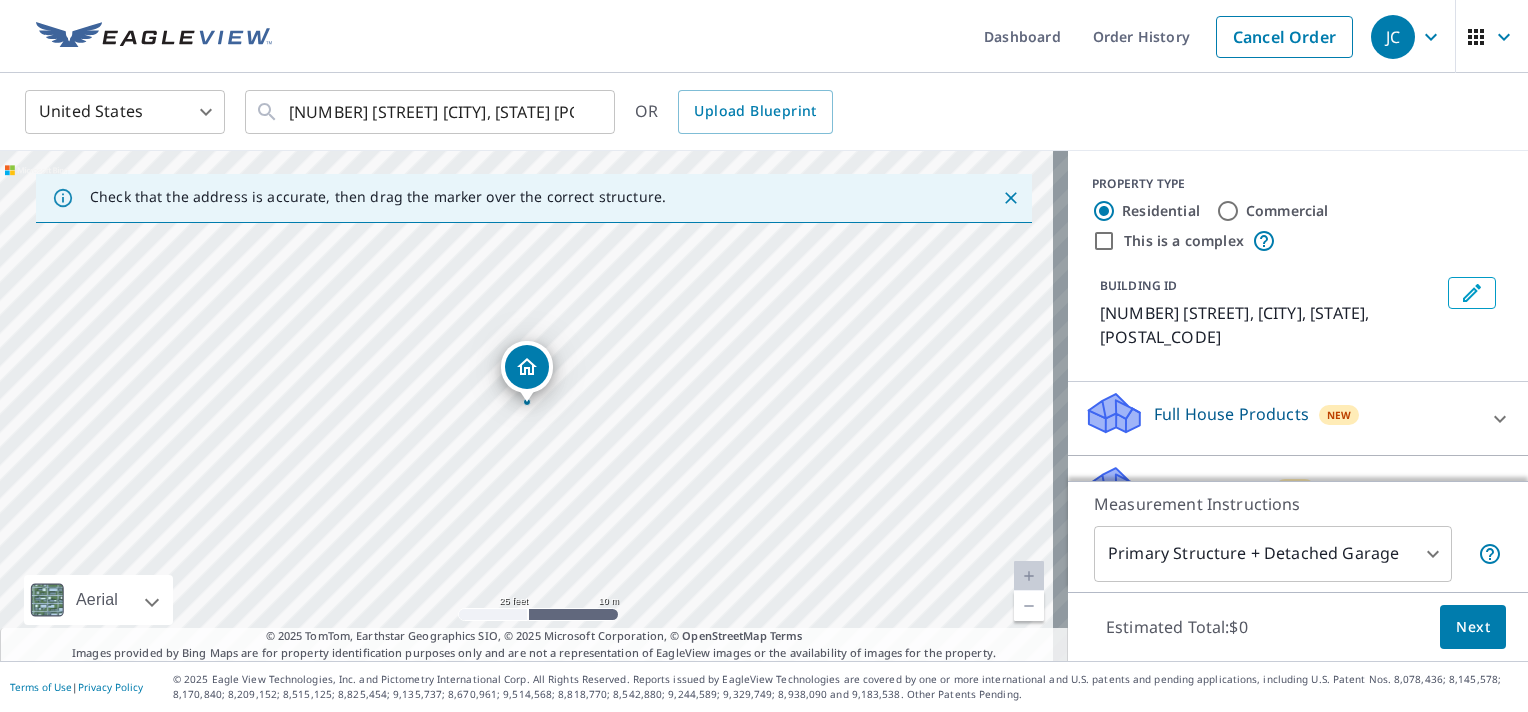 scroll, scrollTop: 172, scrollLeft: 0, axis: vertical 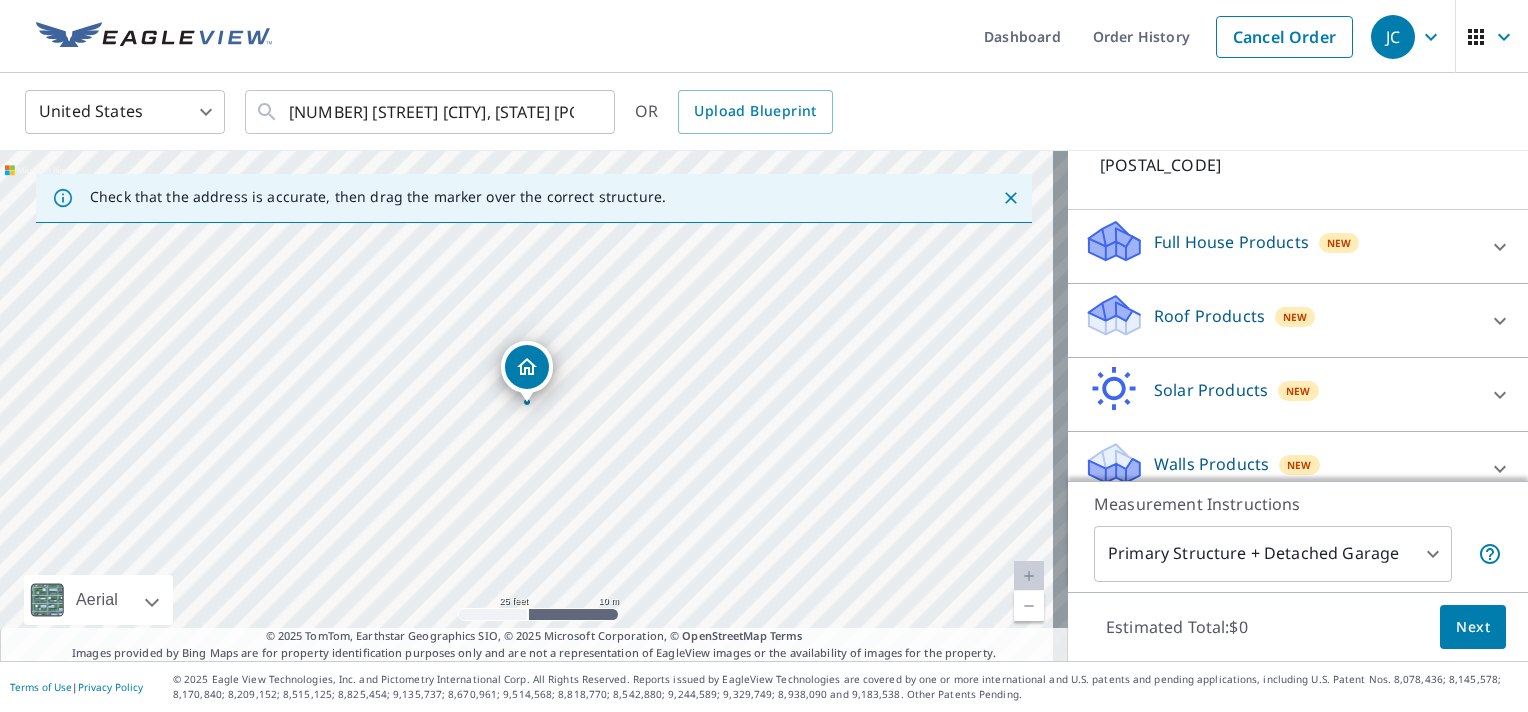 click 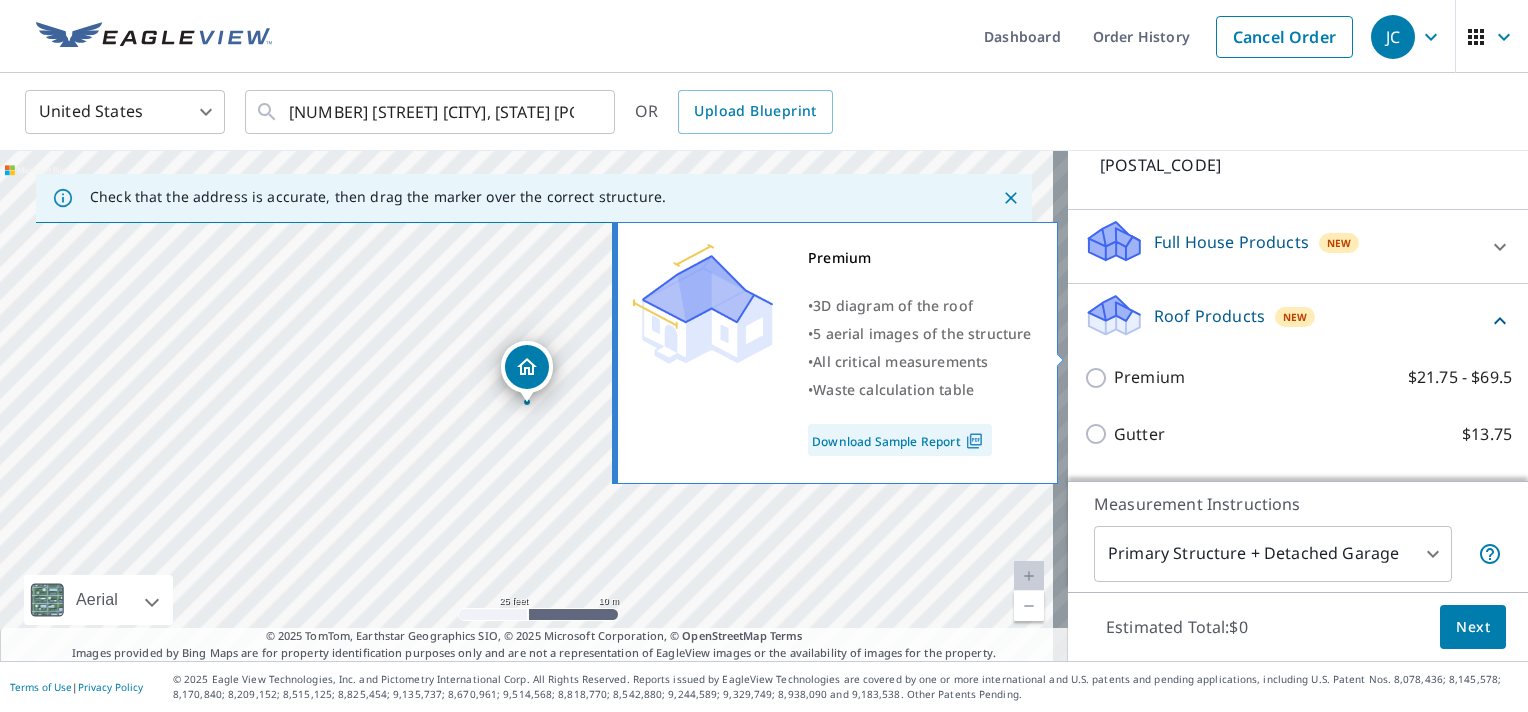 click on "Premium $21.75 - $69.5" at bounding box center (1099, 378) 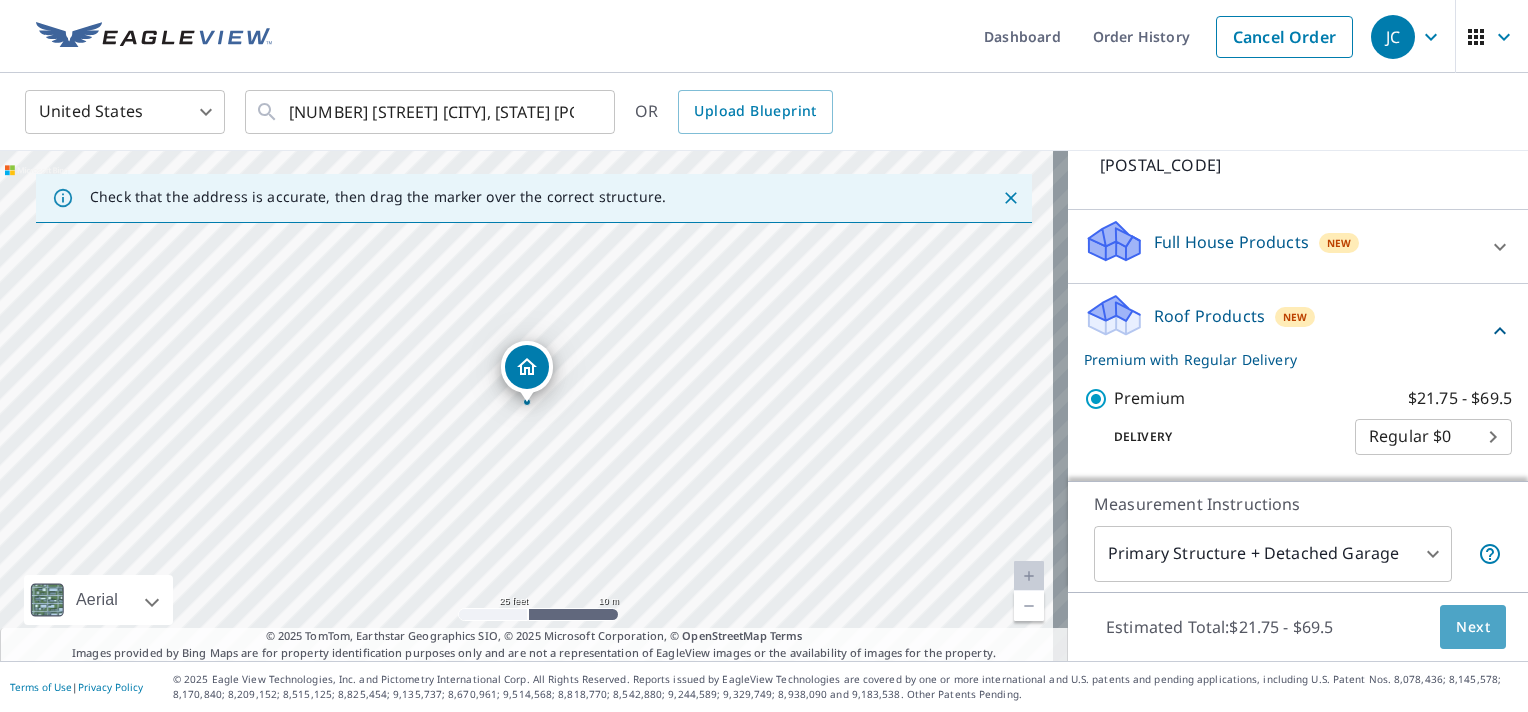 click on "Next" at bounding box center (1473, 627) 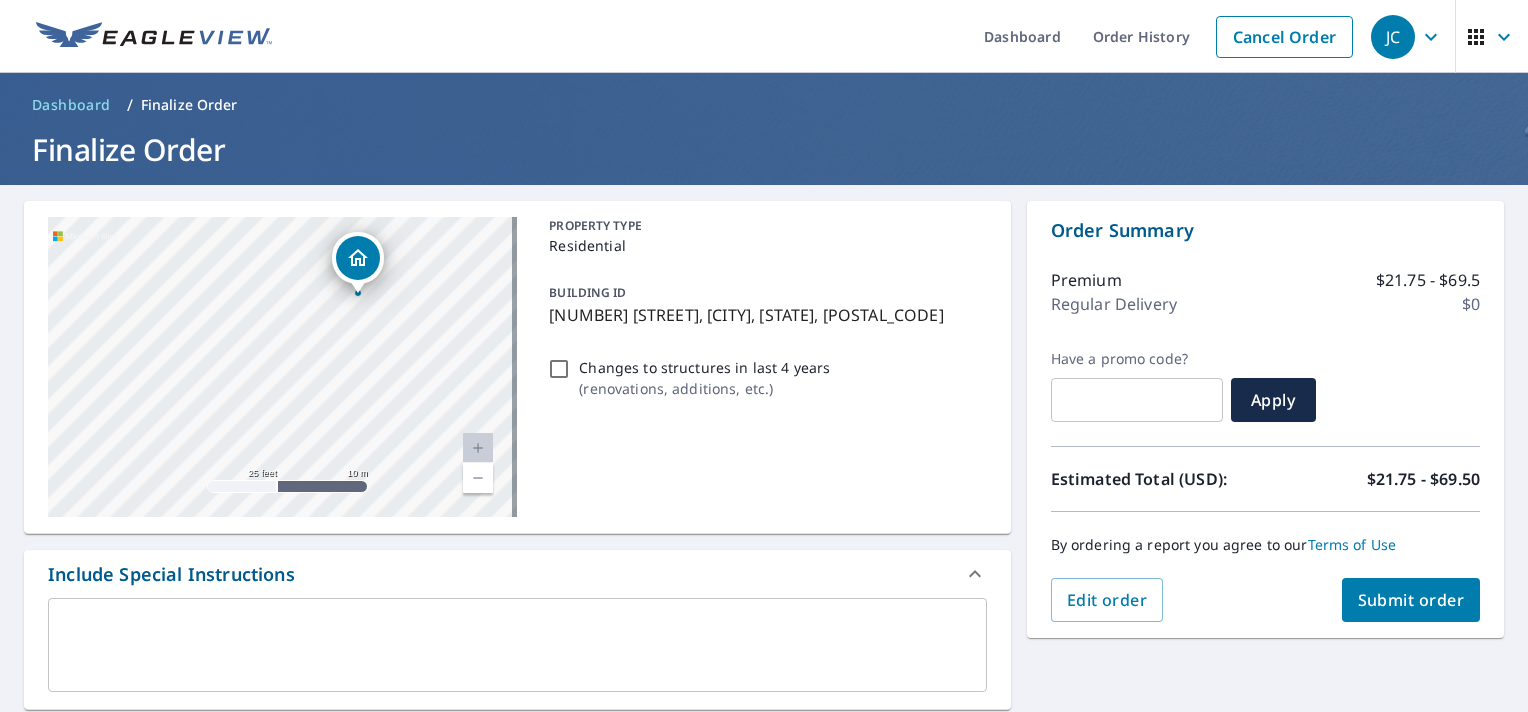click on "[NUMBER] [STREET] [CITY], [STATE] [POSTAL_CODE]" at bounding box center (282, 367) 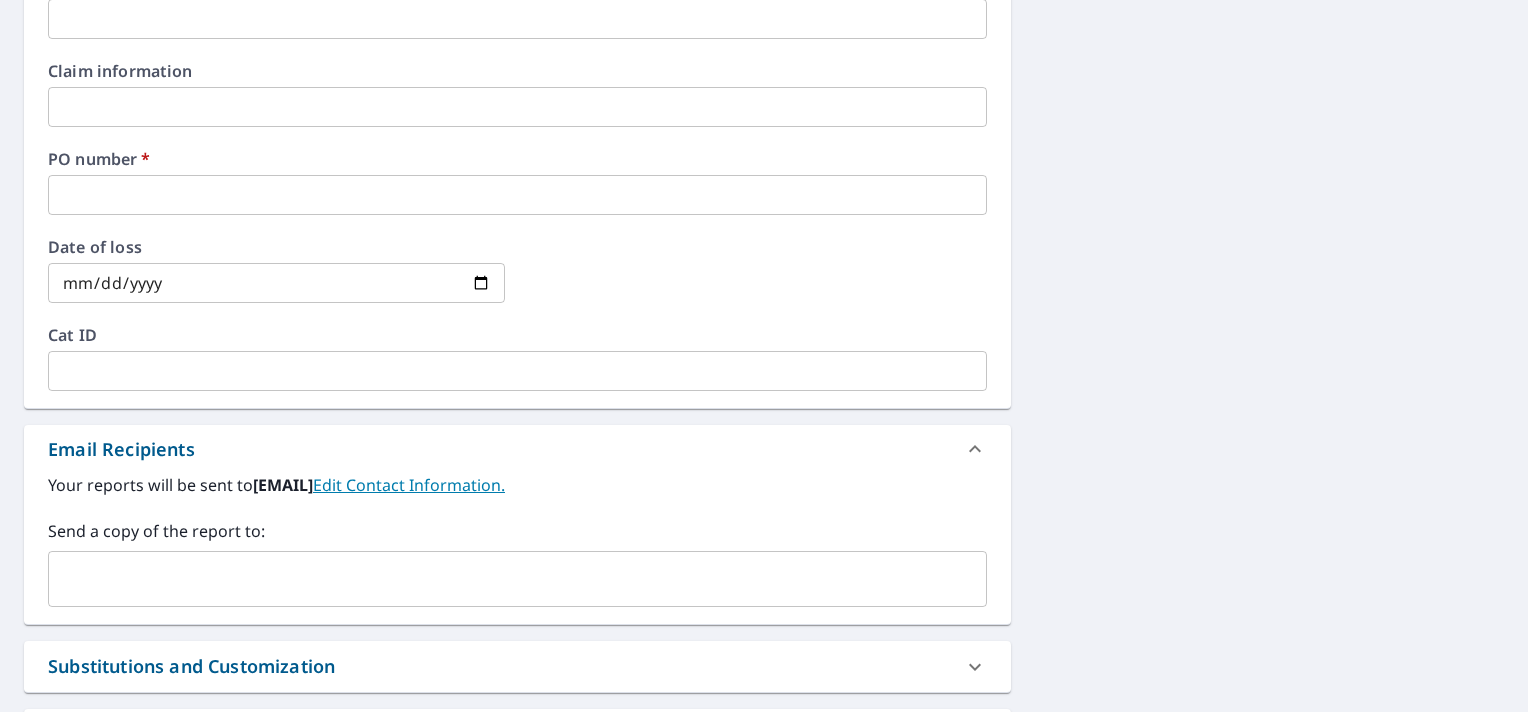 scroll, scrollTop: 900, scrollLeft: 0, axis: vertical 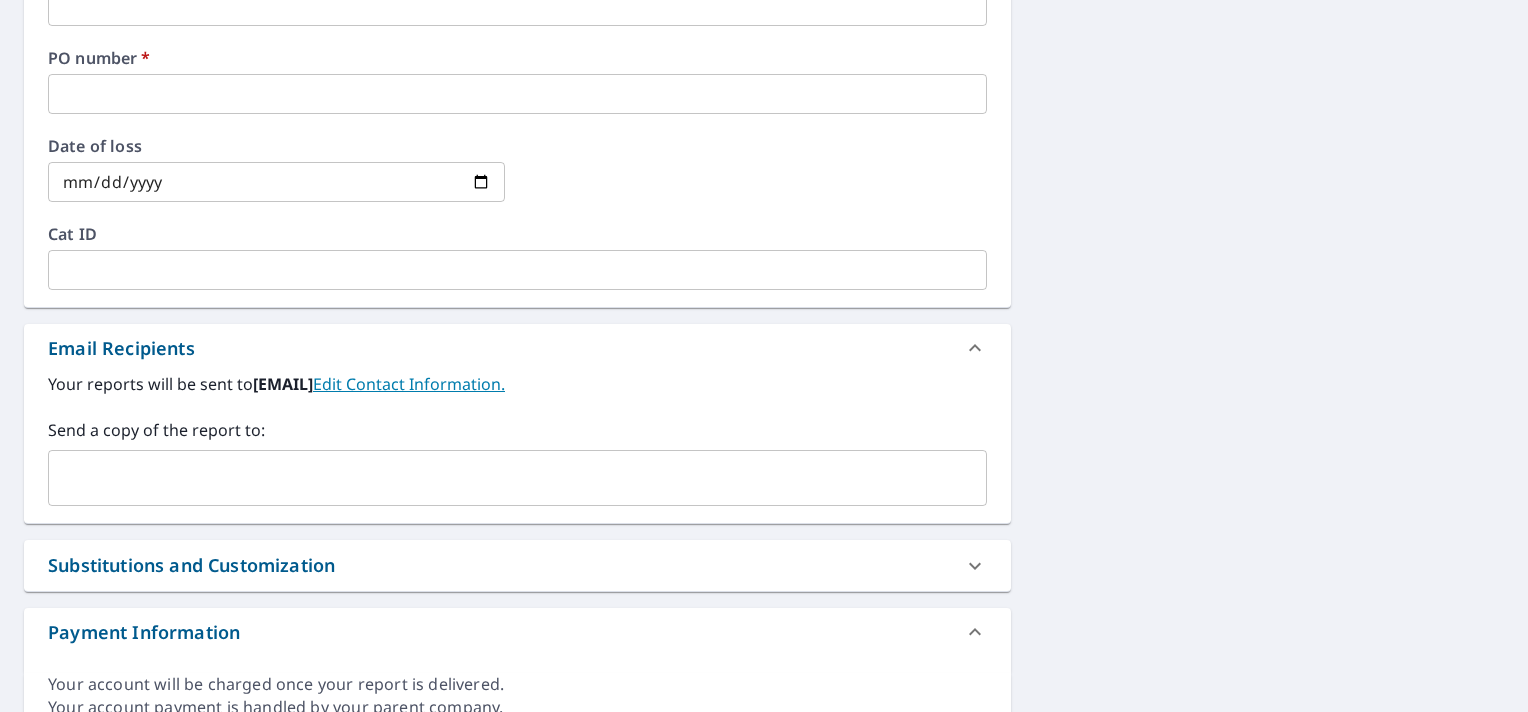 click at bounding box center (502, 478) 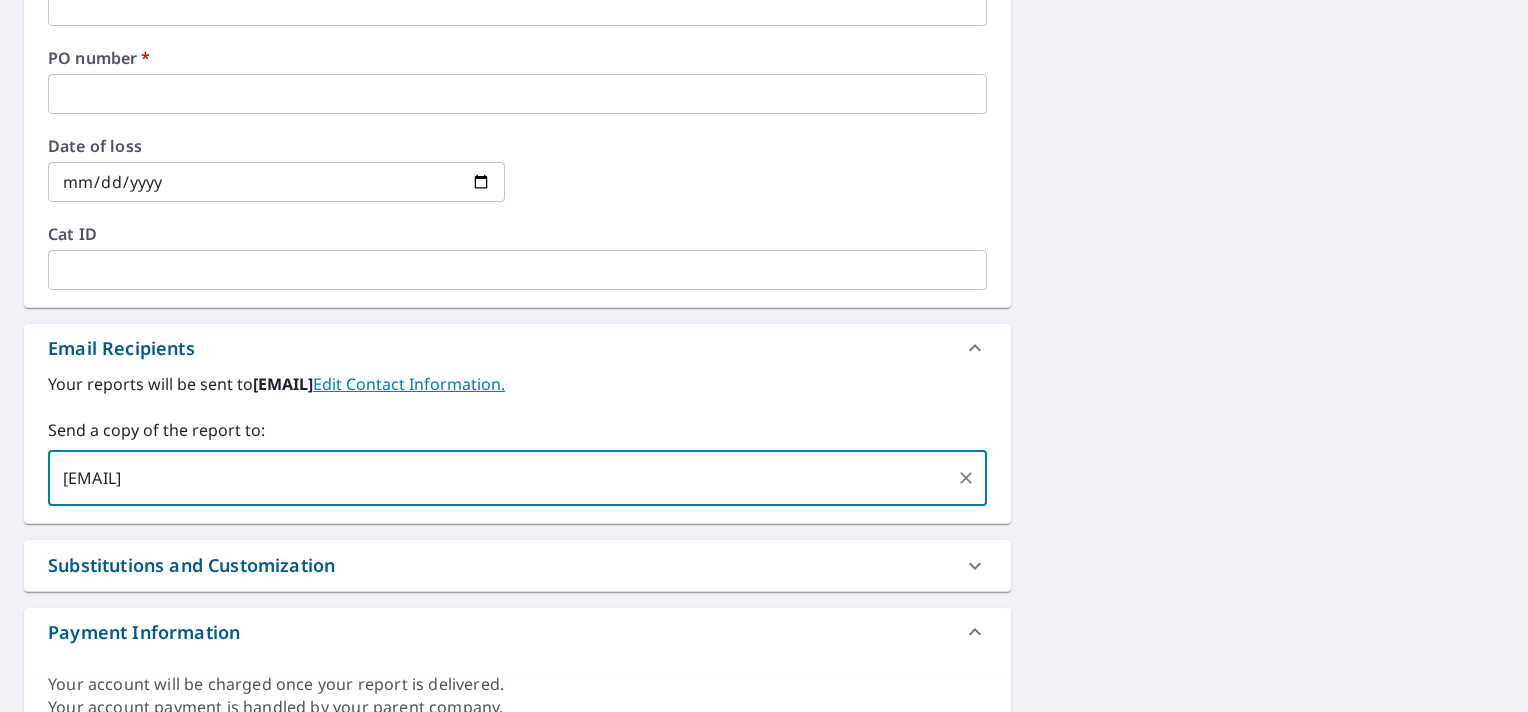 type on "[EMAIL]" 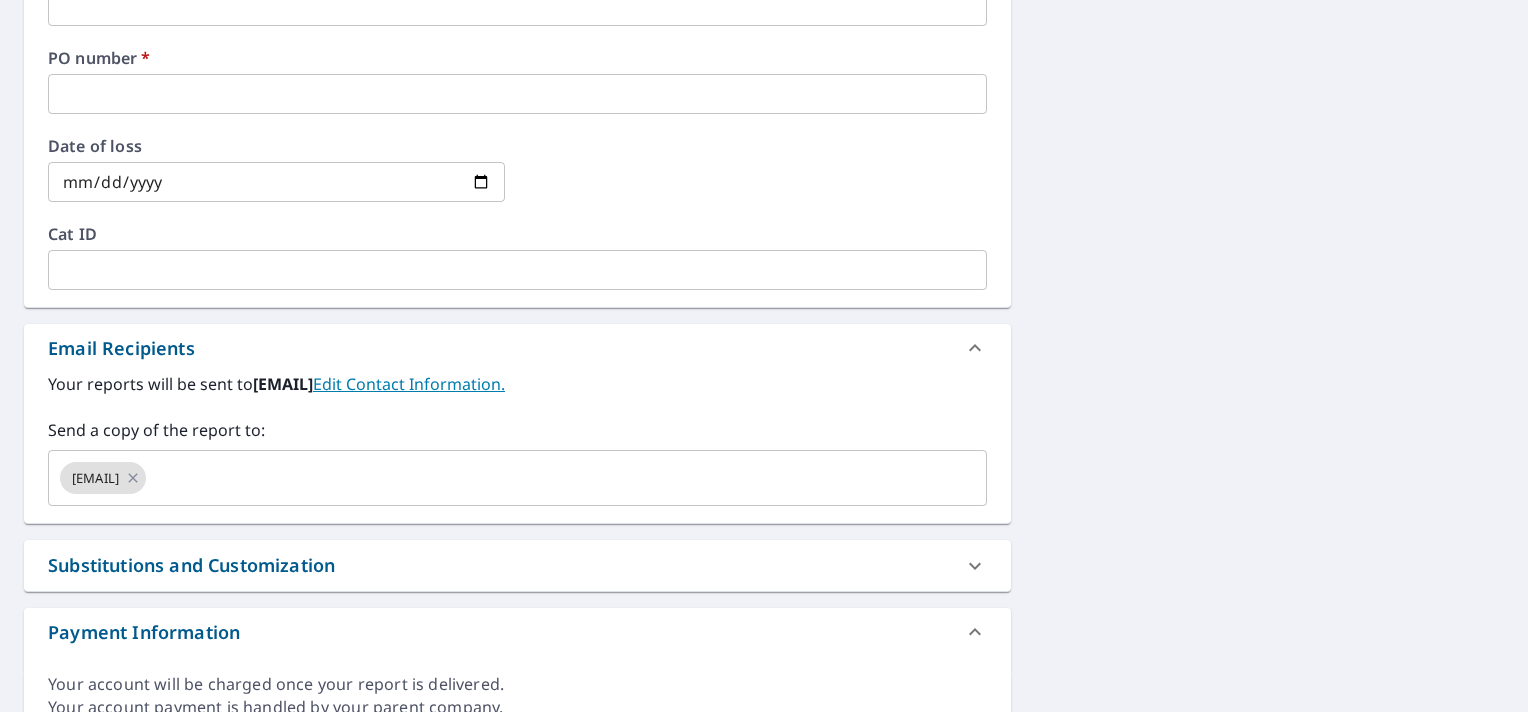 click on "[NUMBER] [STREET], [CITY], [STATE], [POSTAL_CODE] Aerial Road A standard road map Aerial A detailed look from above Labels Labels 25 feet 10 m © 2025 TomTom, © Vexcel Imaging, © 2025 Microsoft Corporation, © OpenStreetMap Terms PROPERTY TYPE Residential BUILDING ID 2 Perkins Ln, Acushnet, MA, 02743 Changes to structures in last 4 years ( renovations, additions, etc. ) Include Special Instructions x ​ Claim Information Claim number ​ Claim information ​ PO number   * ​ Date of loss ​ Cat ID ​ Email Recipients Your reports will be sent to [EMAIL]. Edit Contact Information. Send a copy of the report to: [EMAIL] ​ Substitutions and Customization Roof measurement report substitutions If a Premium Report is unavailable send me an Extended Coverage 3D Report: Yes No Ask If an Extended Coverage 3D Report is unavailable send me an Extended Coverage 2D Report: Yes No Ask If a Residential/Multi-Family Report is unavailable send me a Commercial Report: Yes No Ask DXF RXF XML" at bounding box center (764, 18) 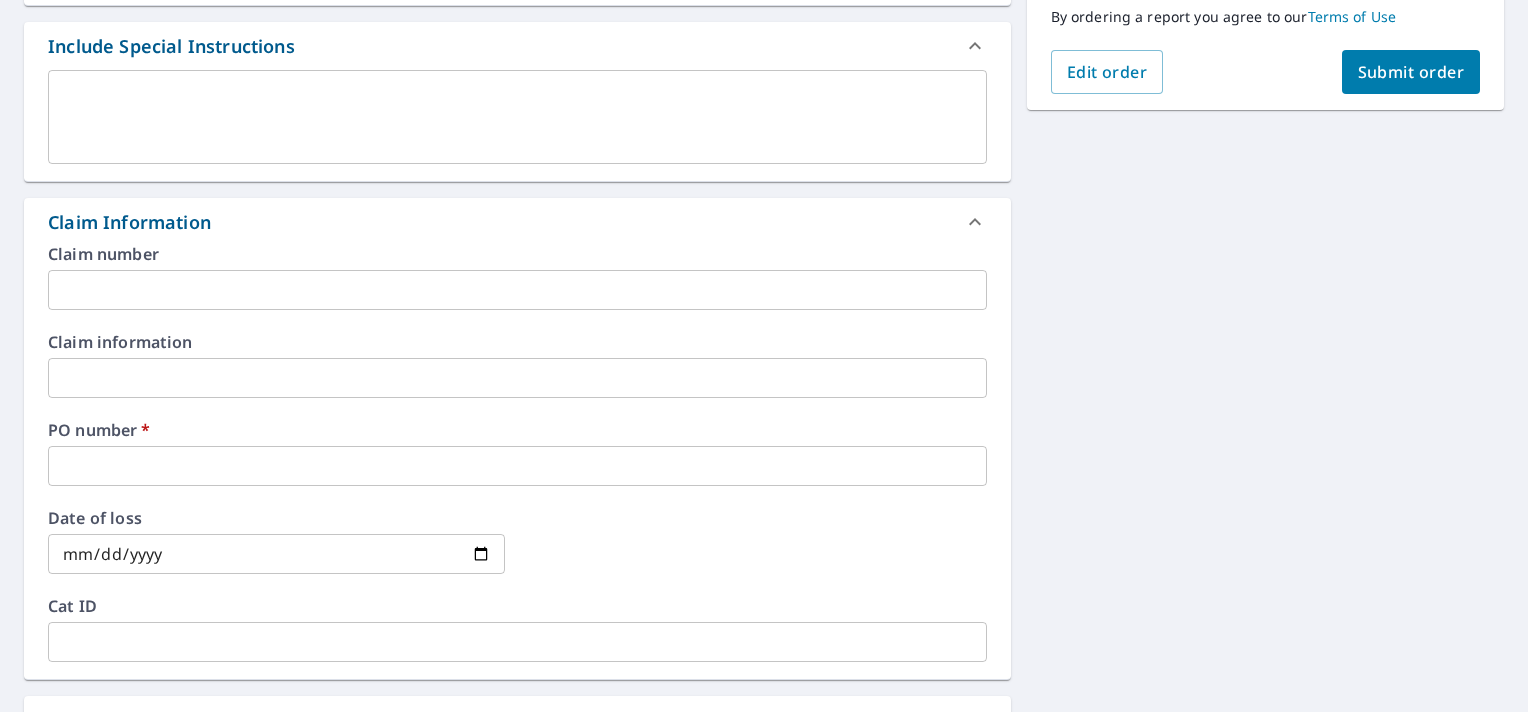 scroll, scrollTop: 600, scrollLeft: 0, axis: vertical 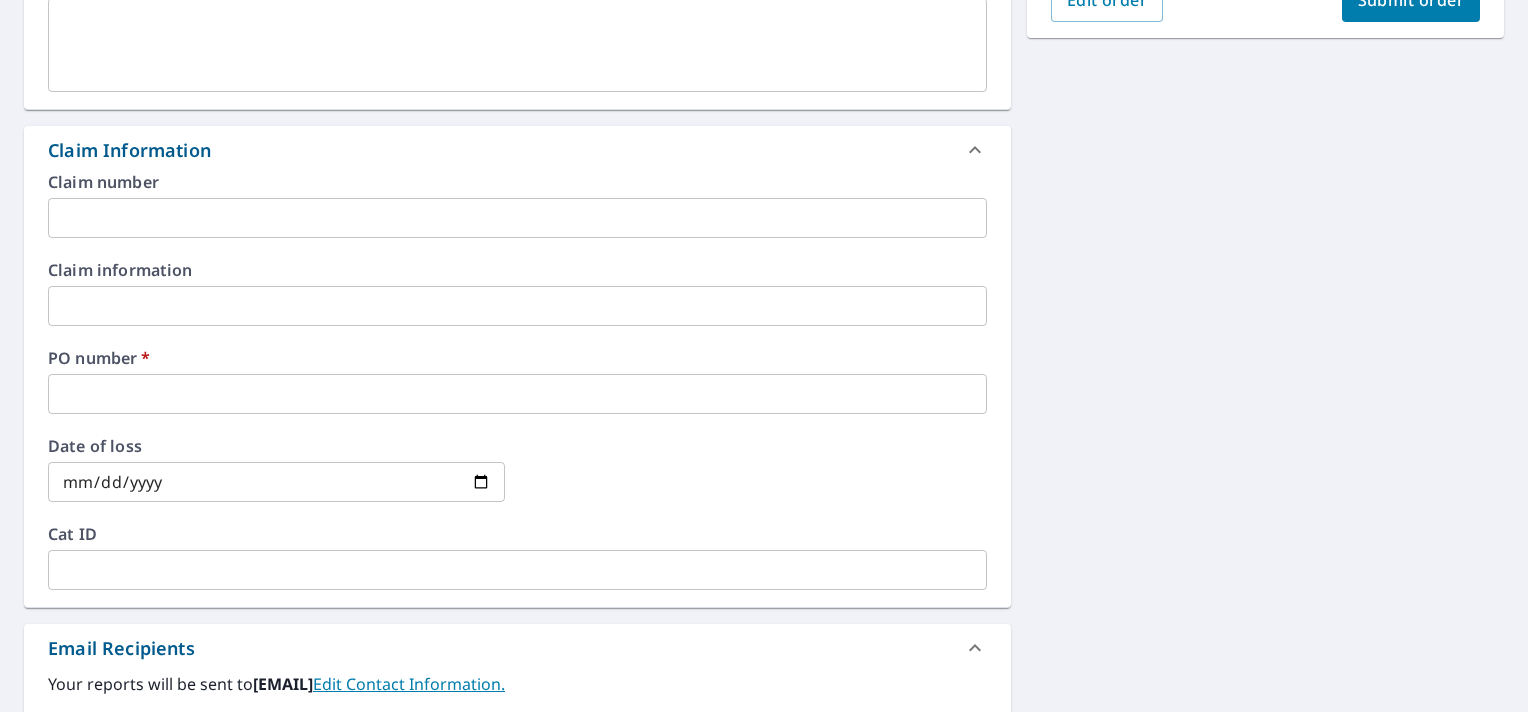 click on "PO number   *" at bounding box center (517, 358) 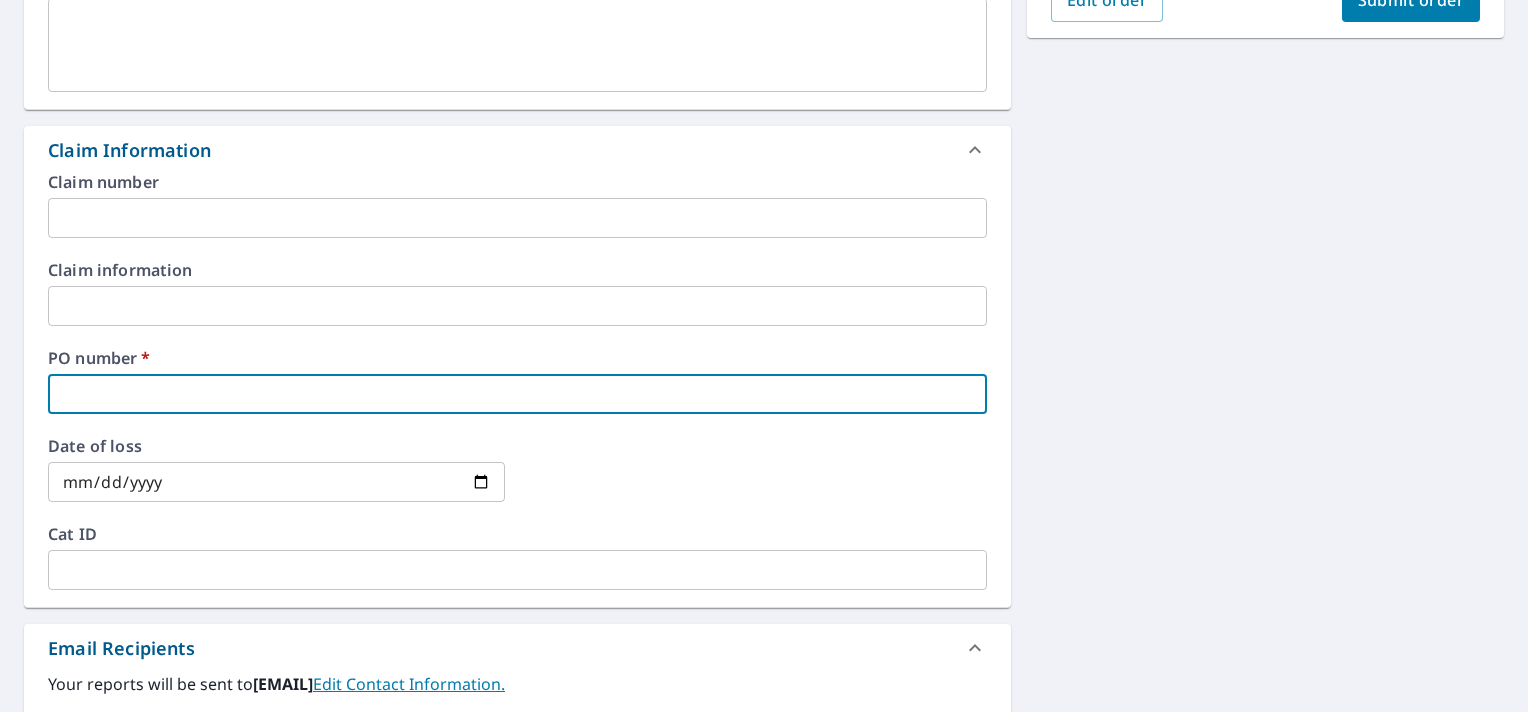 click at bounding box center [517, 394] 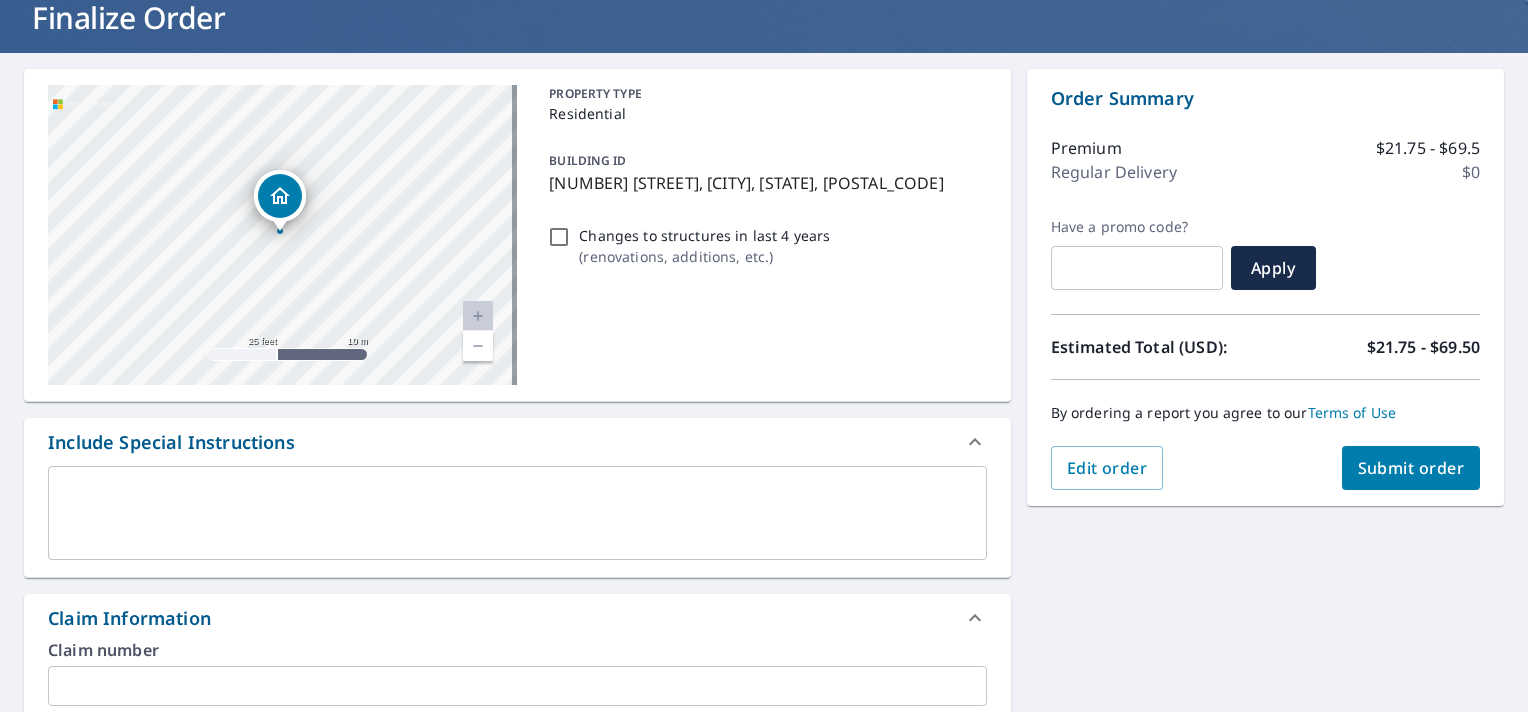 scroll, scrollTop: 0, scrollLeft: 0, axis: both 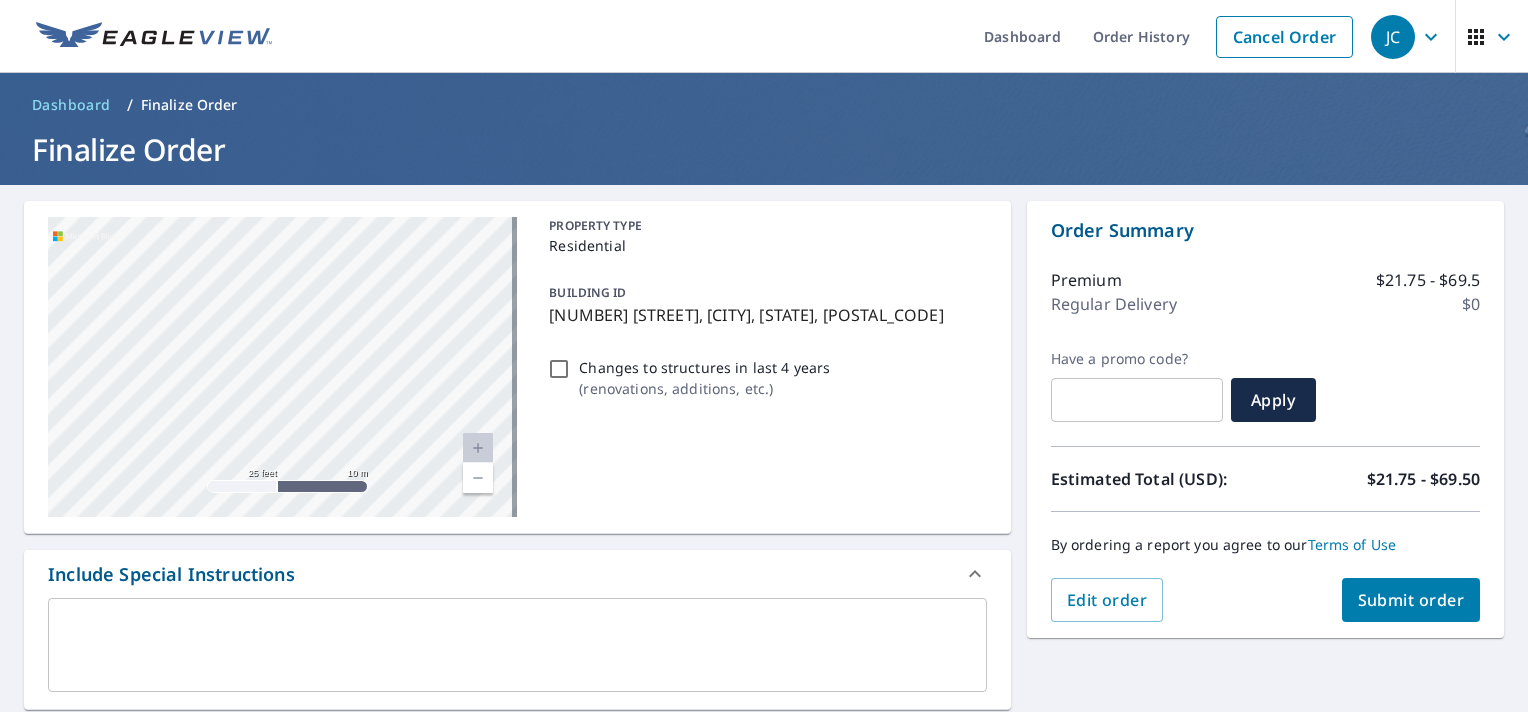 click on "[NUMBER] [STREET] [CITY], [STATE] [POSTAL_CODE]" at bounding box center [282, 367] 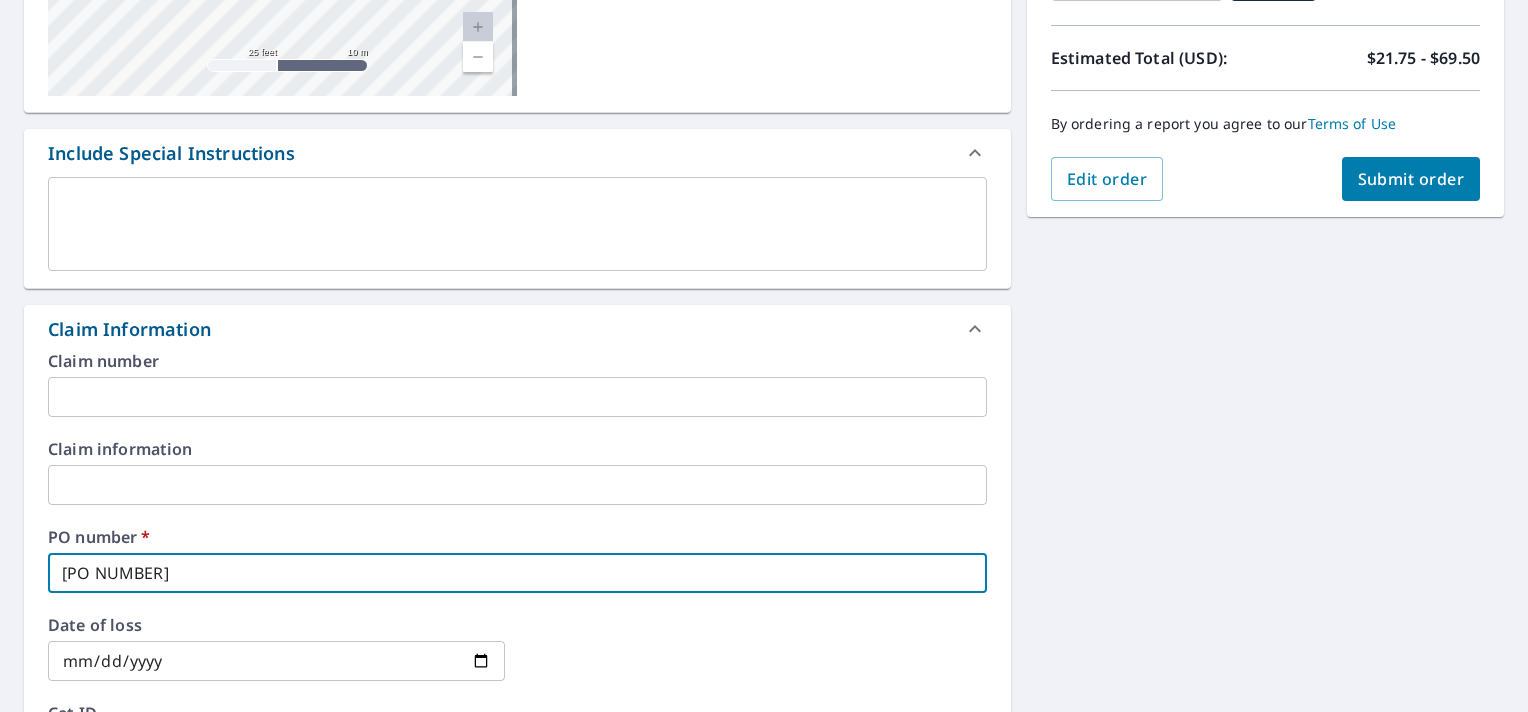 scroll, scrollTop: 189, scrollLeft: 0, axis: vertical 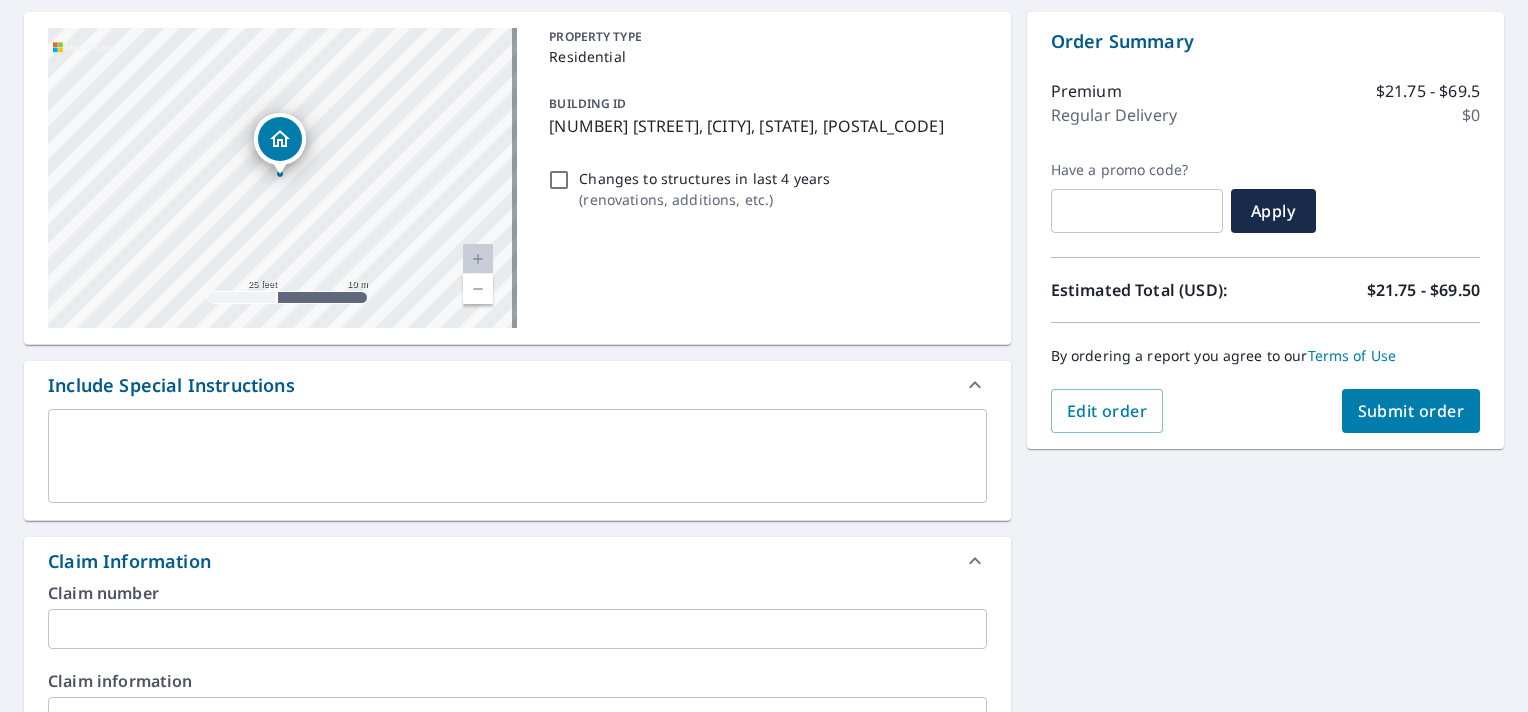 type on "[PO NUMBER]" 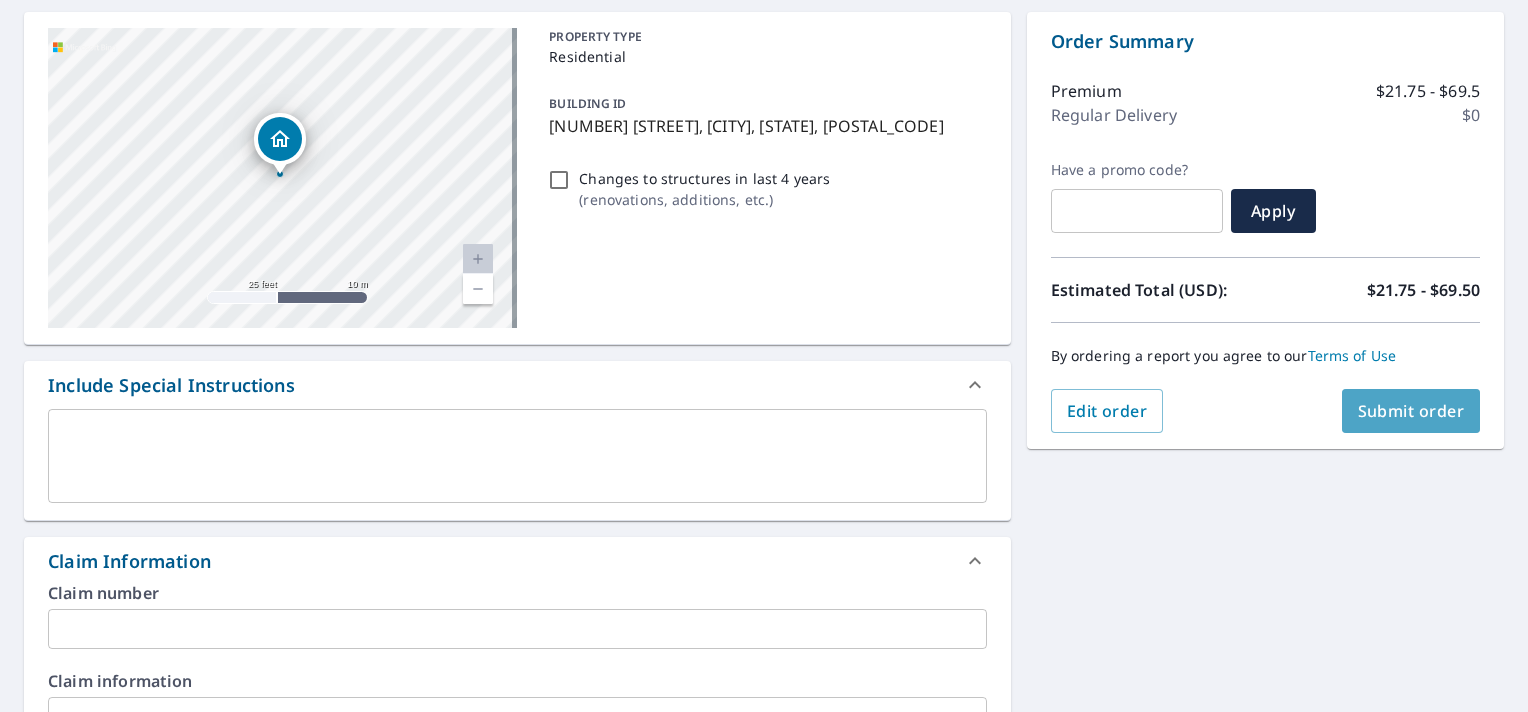 click on "Submit order" at bounding box center (1411, 411) 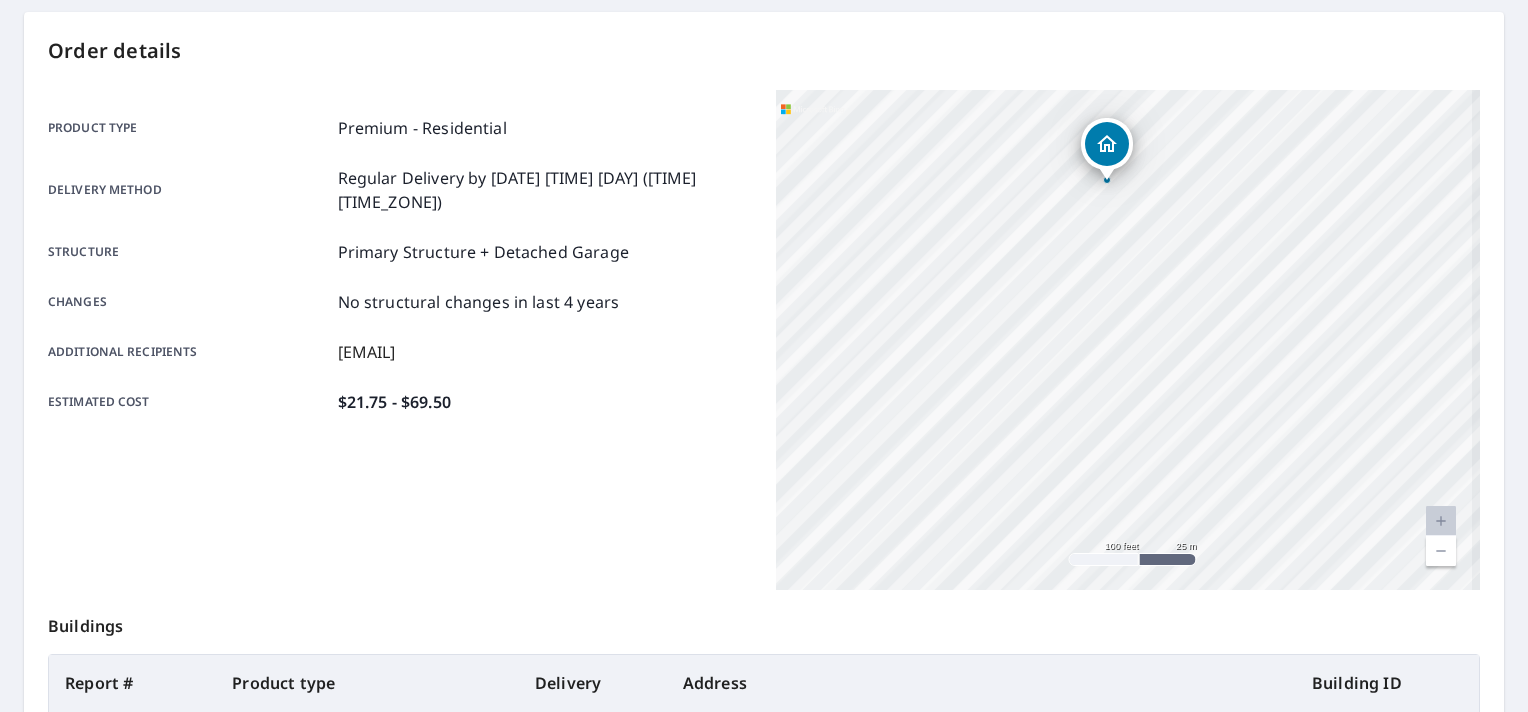 click on "[NUMBER] [STREET] [CITY], [STATE] [POSTAL_CODE]" at bounding box center (1128, 340) 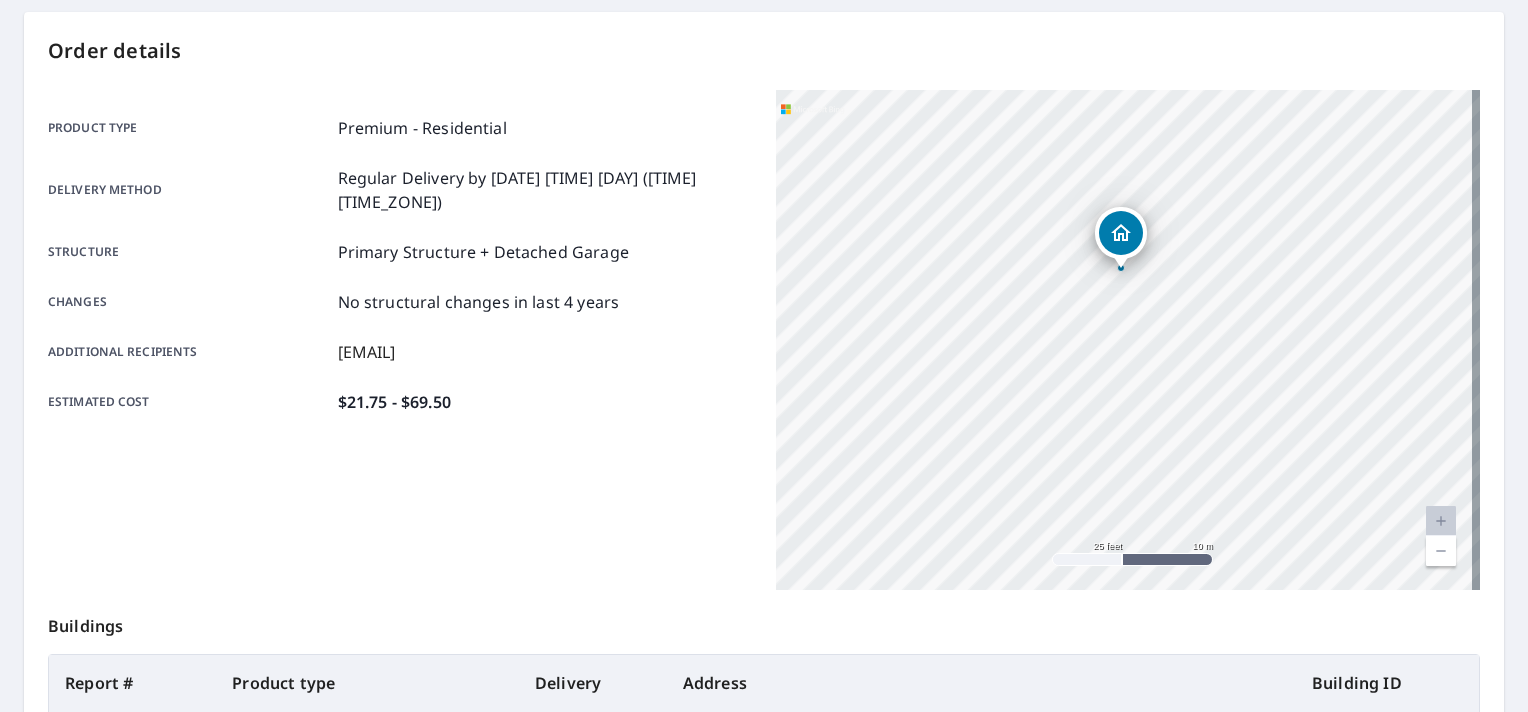 click on "[NUMBER] [STREET] [CITY], [STATE] [POSTAL_CODE]" at bounding box center (1128, 340) 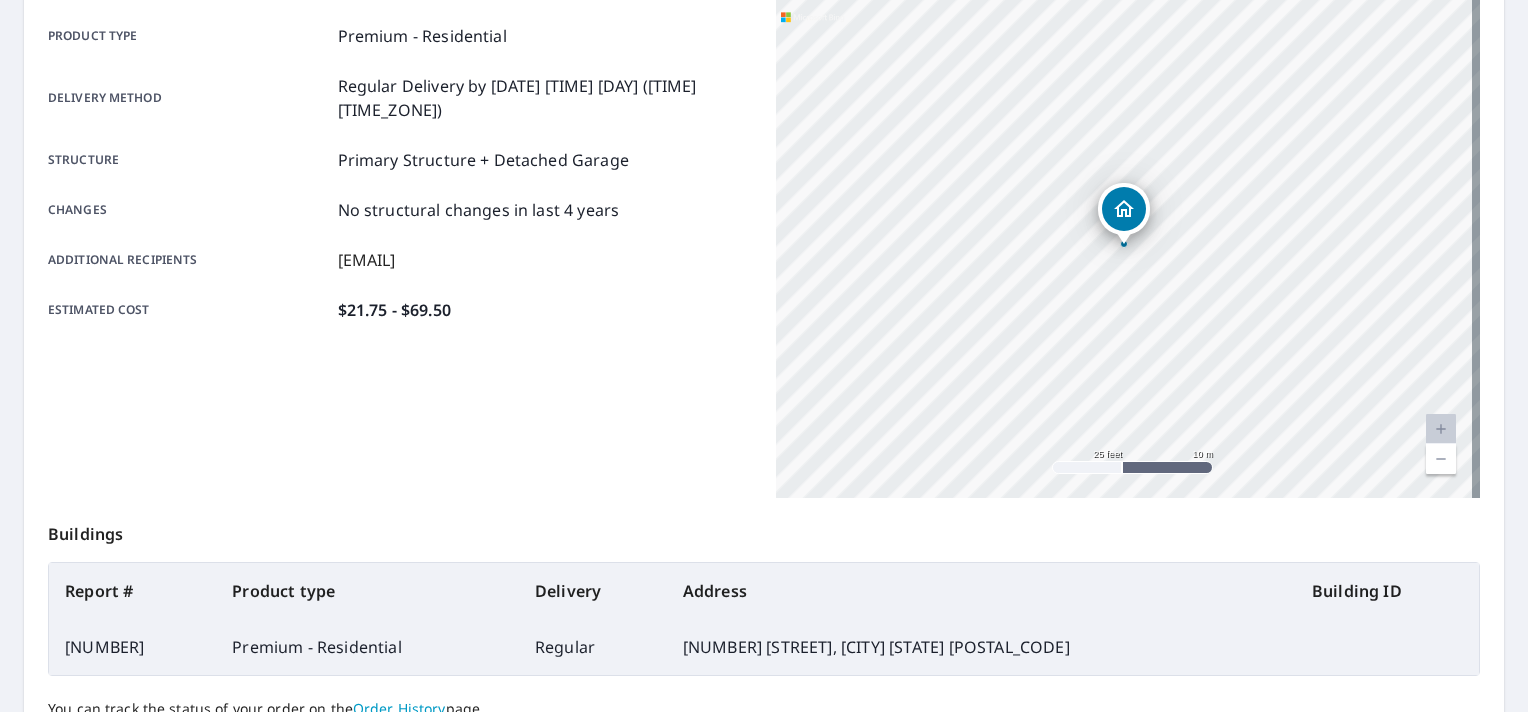 scroll, scrollTop: 464, scrollLeft: 0, axis: vertical 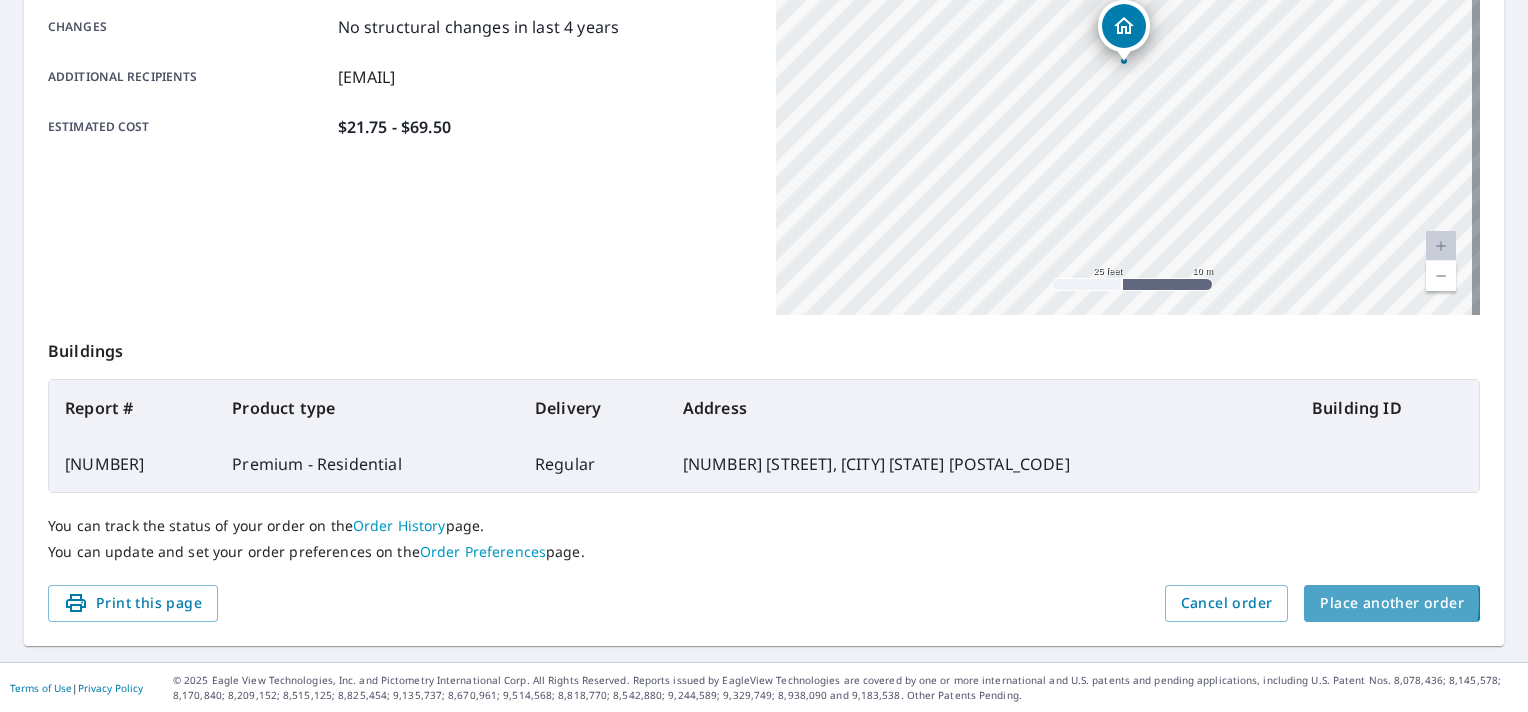 click on "Place another order" at bounding box center (1392, 603) 